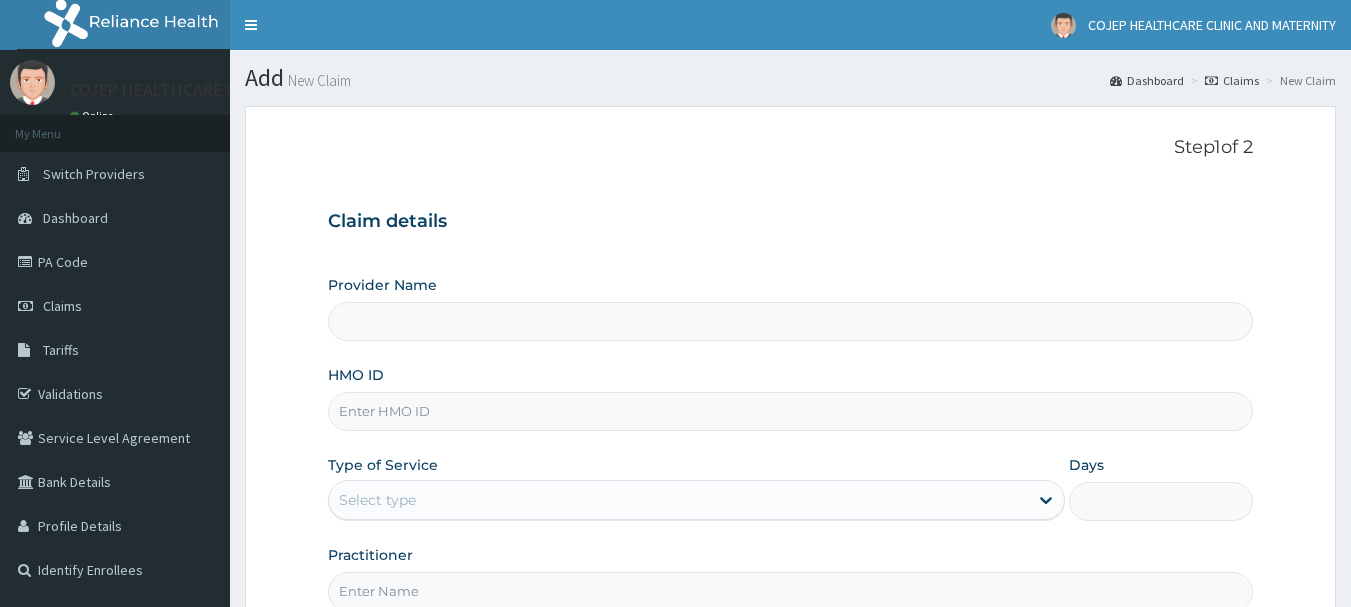 scroll, scrollTop: 100, scrollLeft: 0, axis: vertical 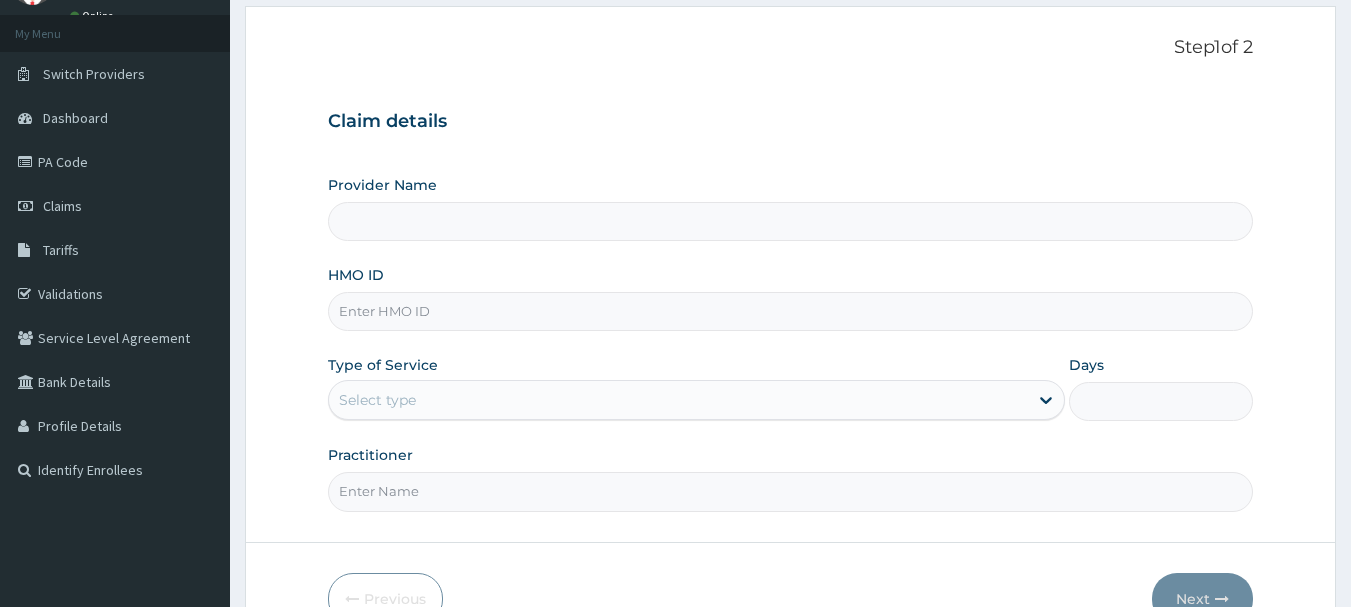 click on "HMO ID" at bounding box center (791, 311) 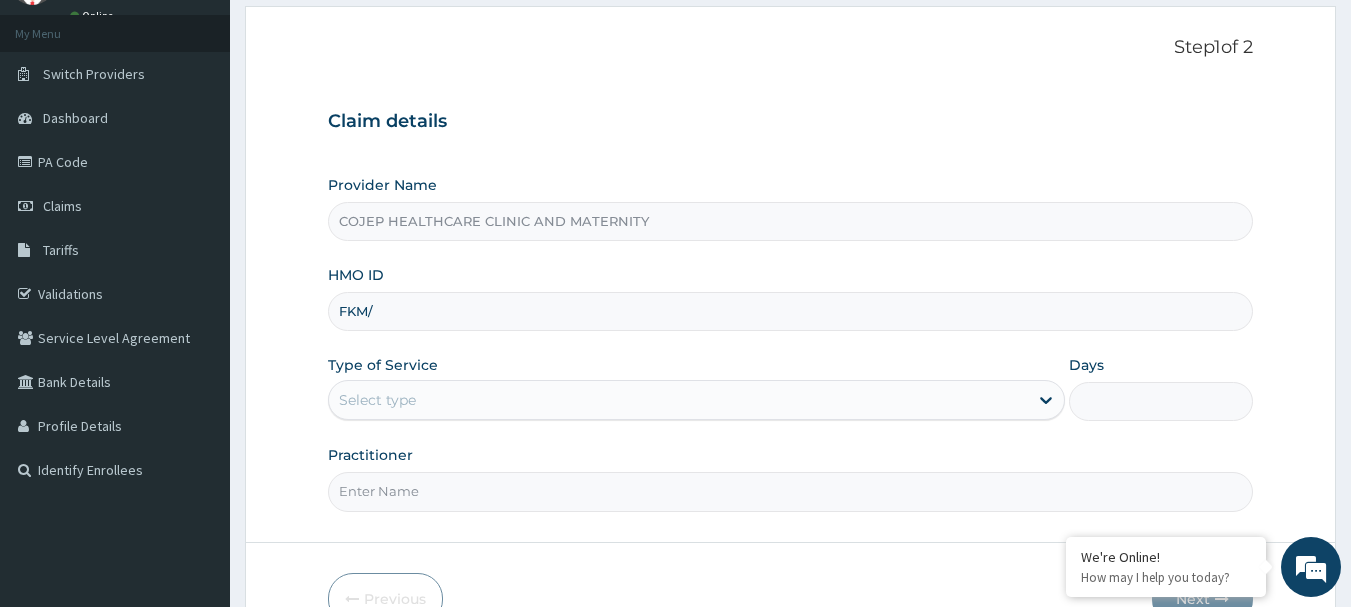 scroll, scrollTop: 0, scrollLeft: 0, axis: both 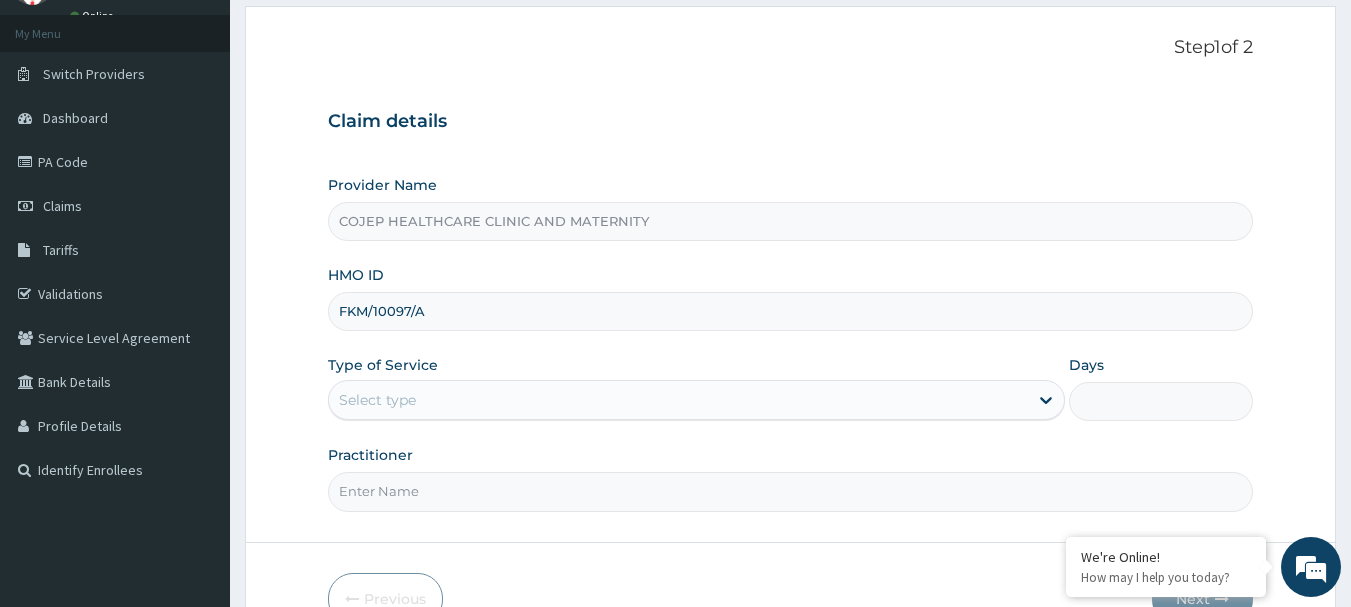 type on "FKM/10097/A" 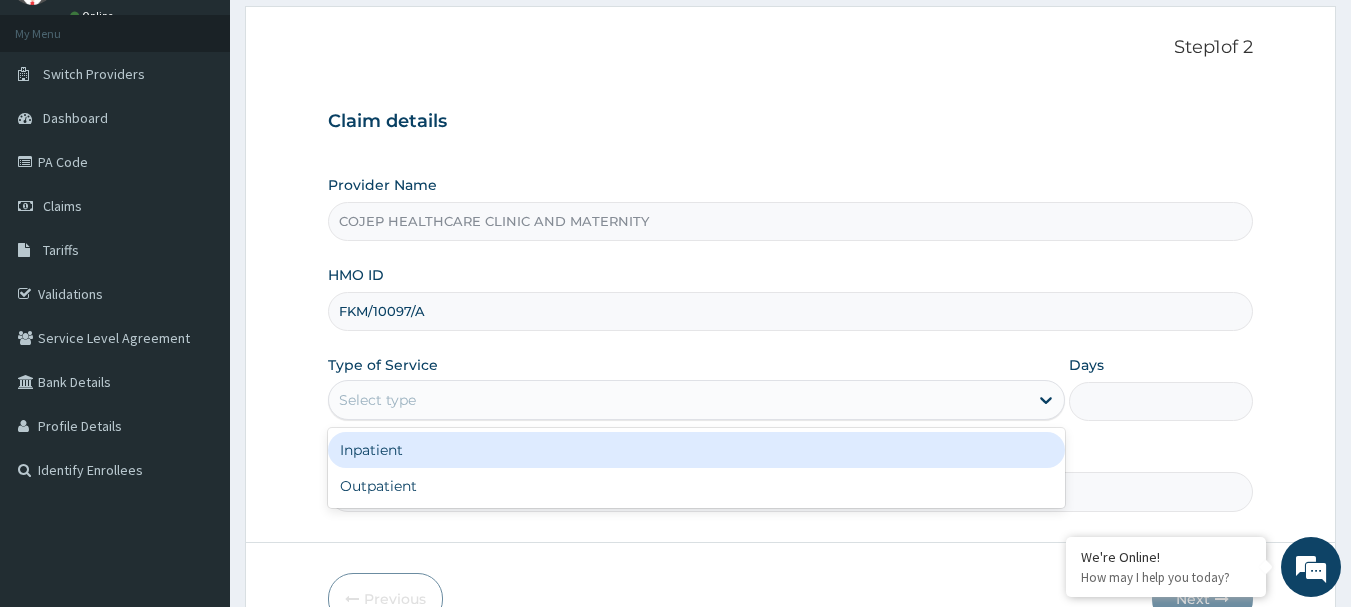 click on "Select type" at bounding box center (678, 400) 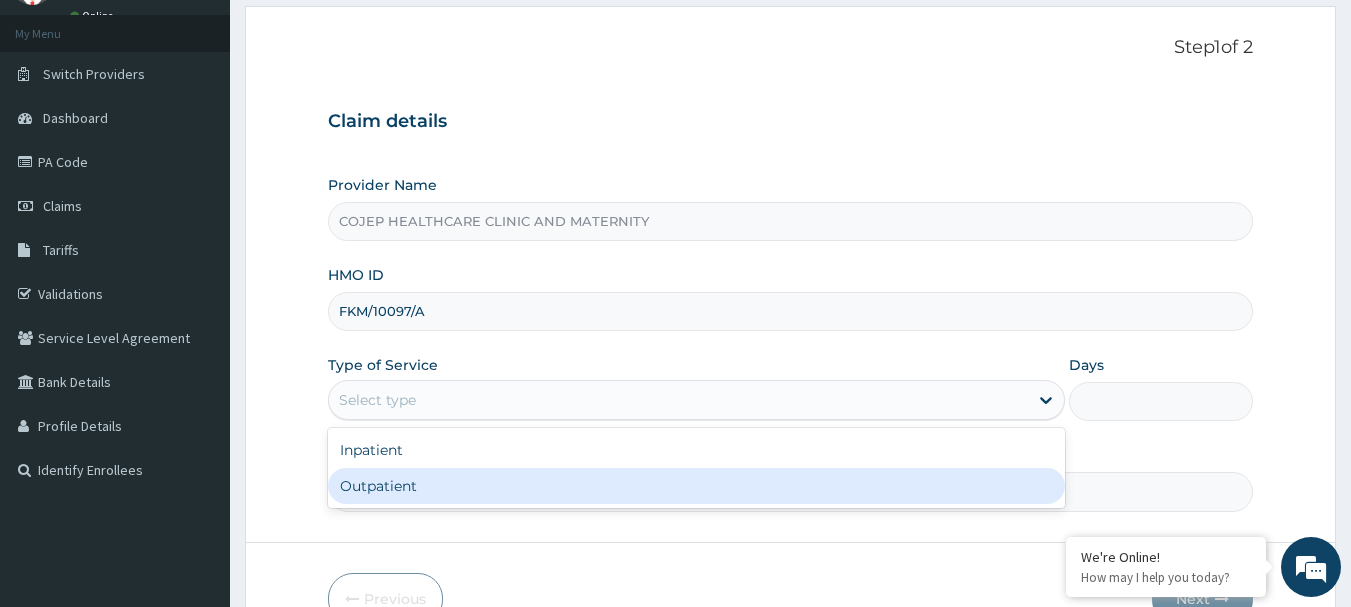 click on "Outpatient" at bounding box center (696, 486) 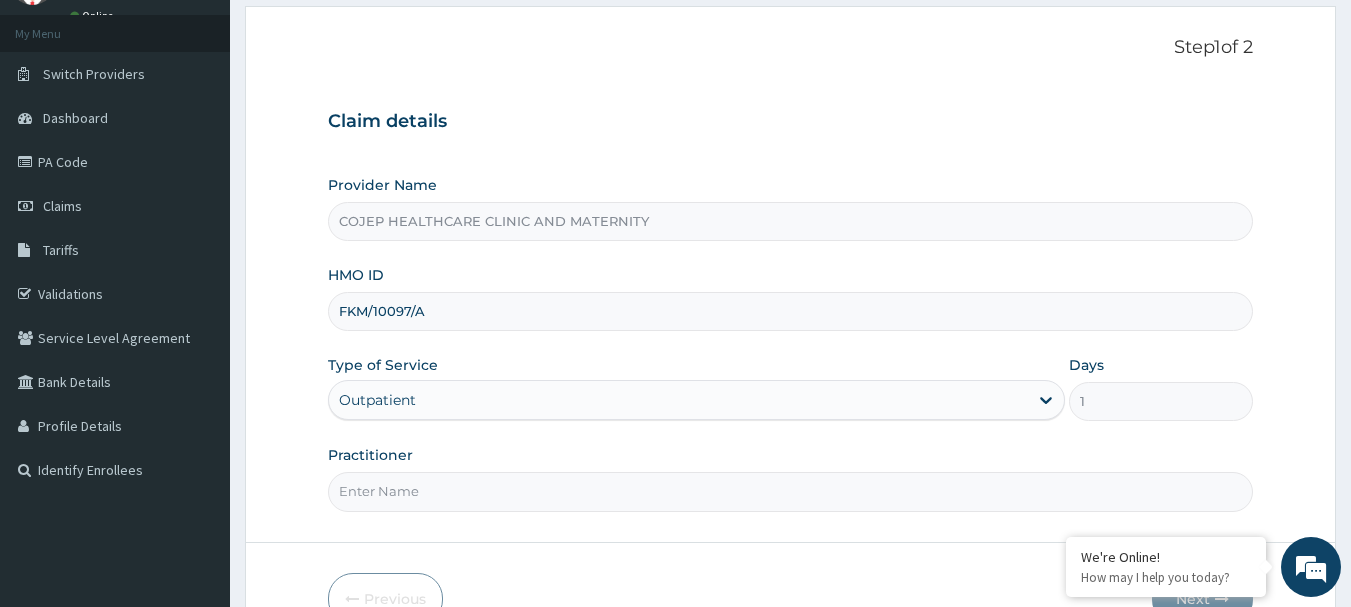 scroll, scrollTop: 215, scrollLeft: 0, axis: vertical 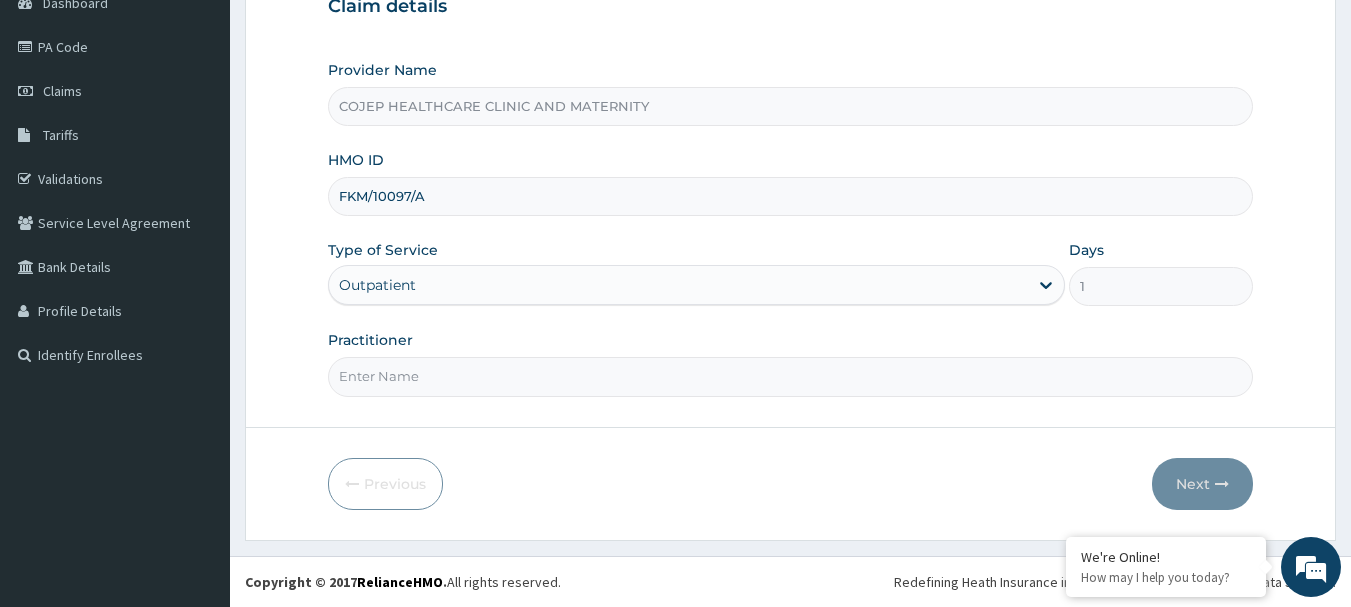 click on "Practitioner" at bounding box center [791, 376] 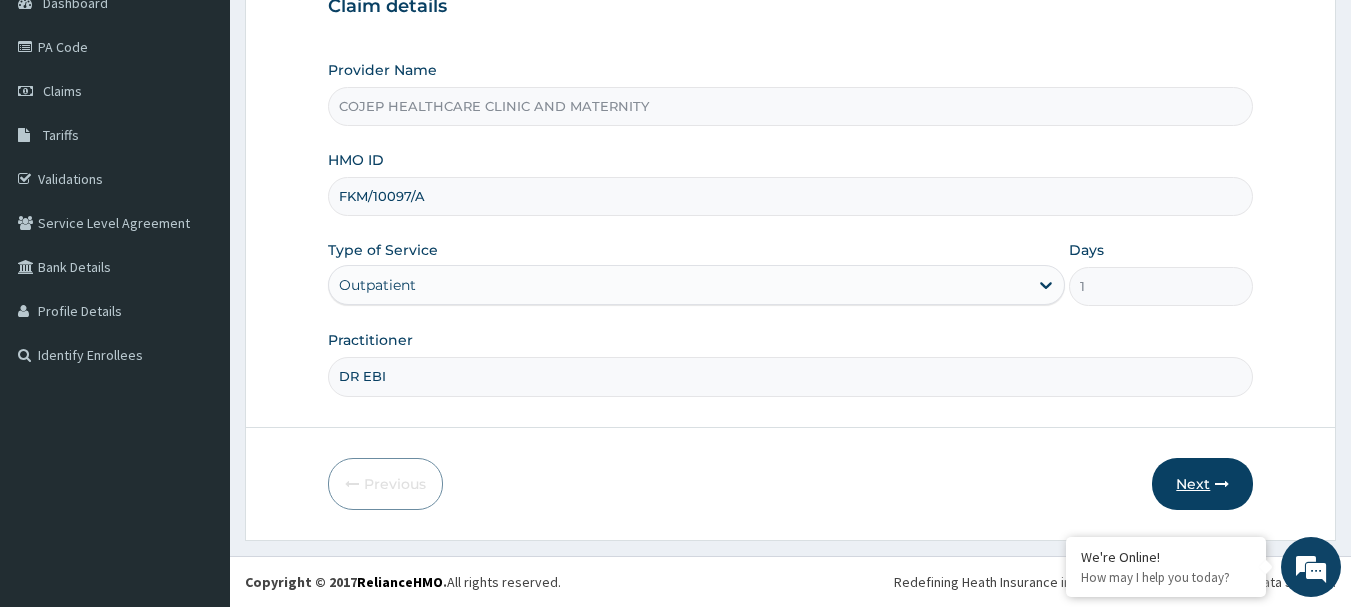 type on "DR EBI" 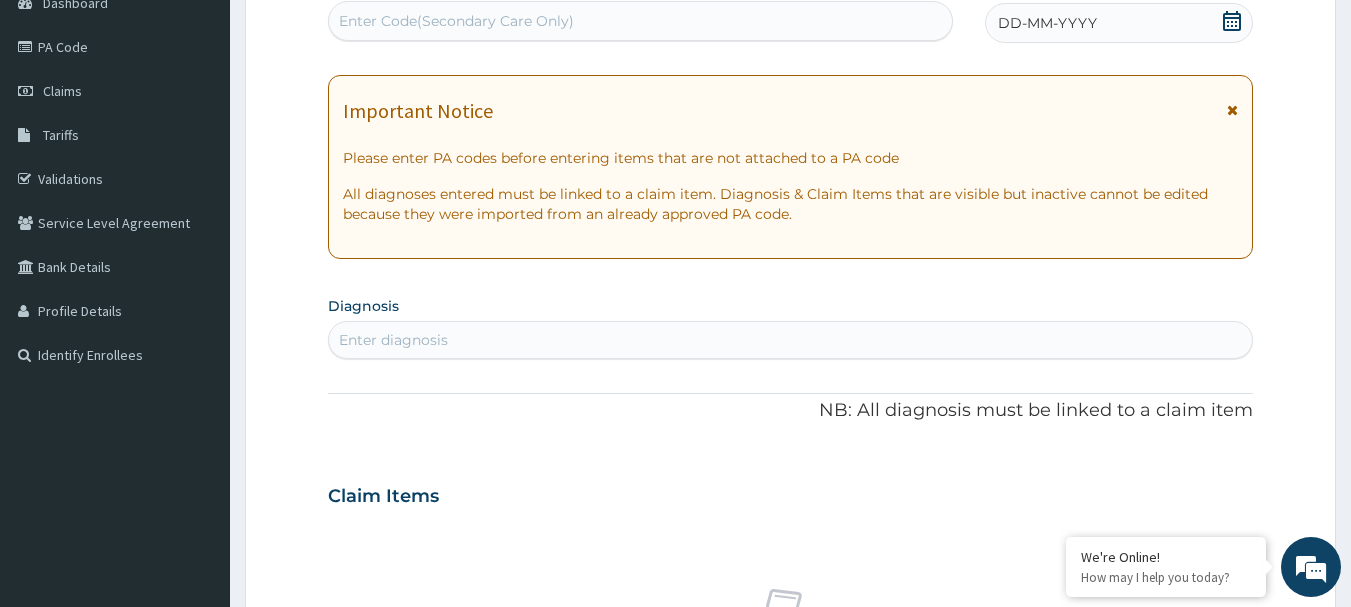 click 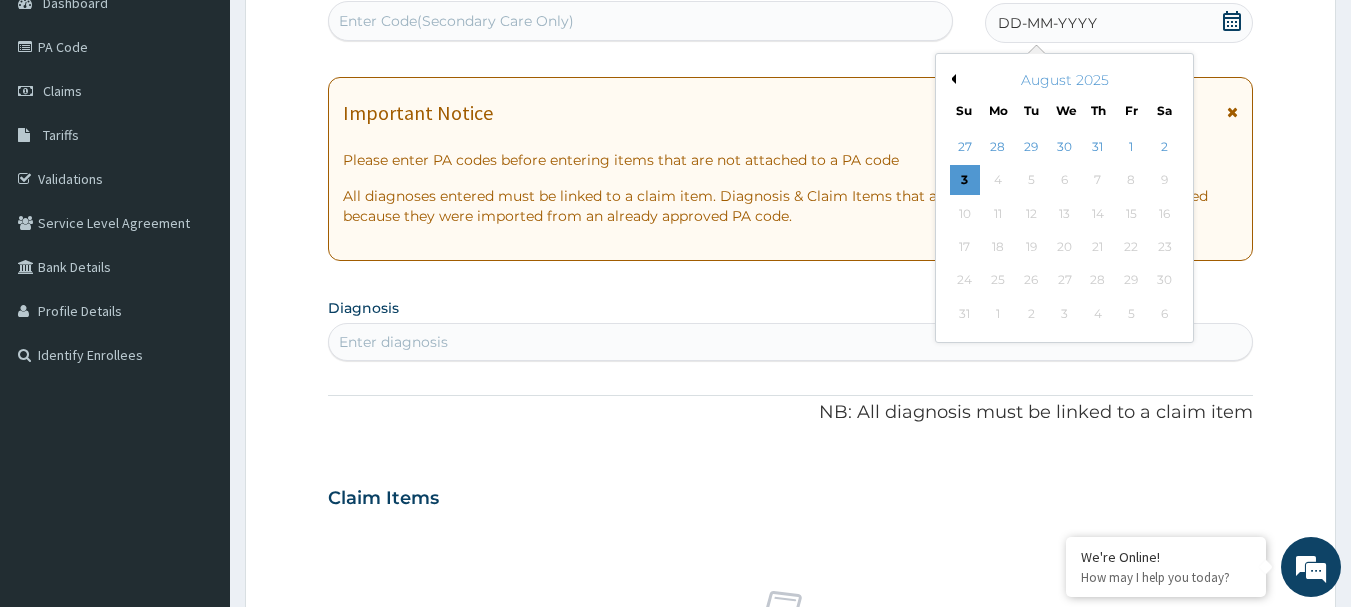 click on "August 2025" at bounding box center [1064, 80] 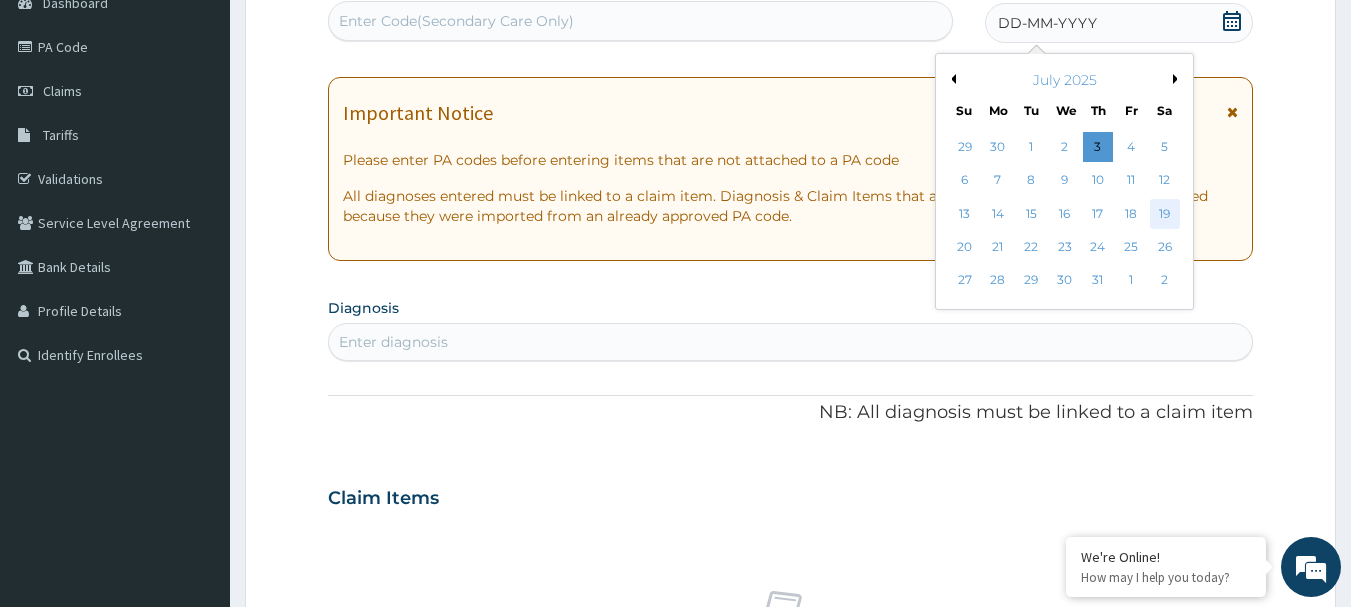 click on "19" at bounding box center [1165, 214] 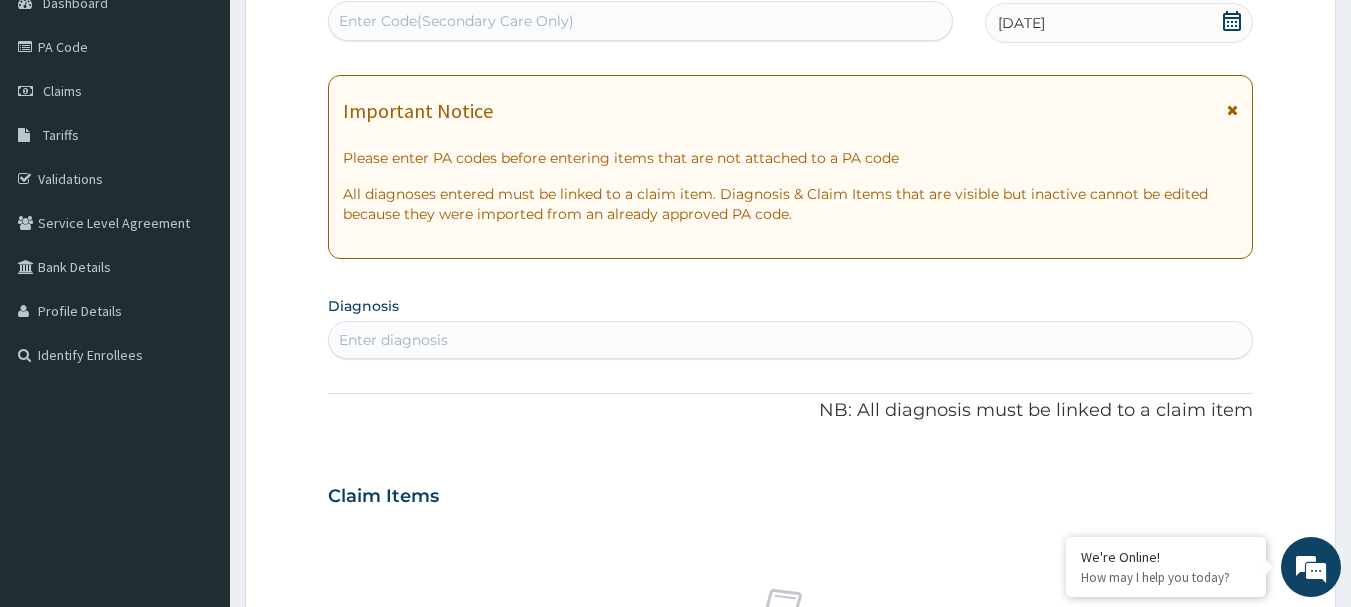 click on "Enter diagnosis" at bounding box center [791, 340] 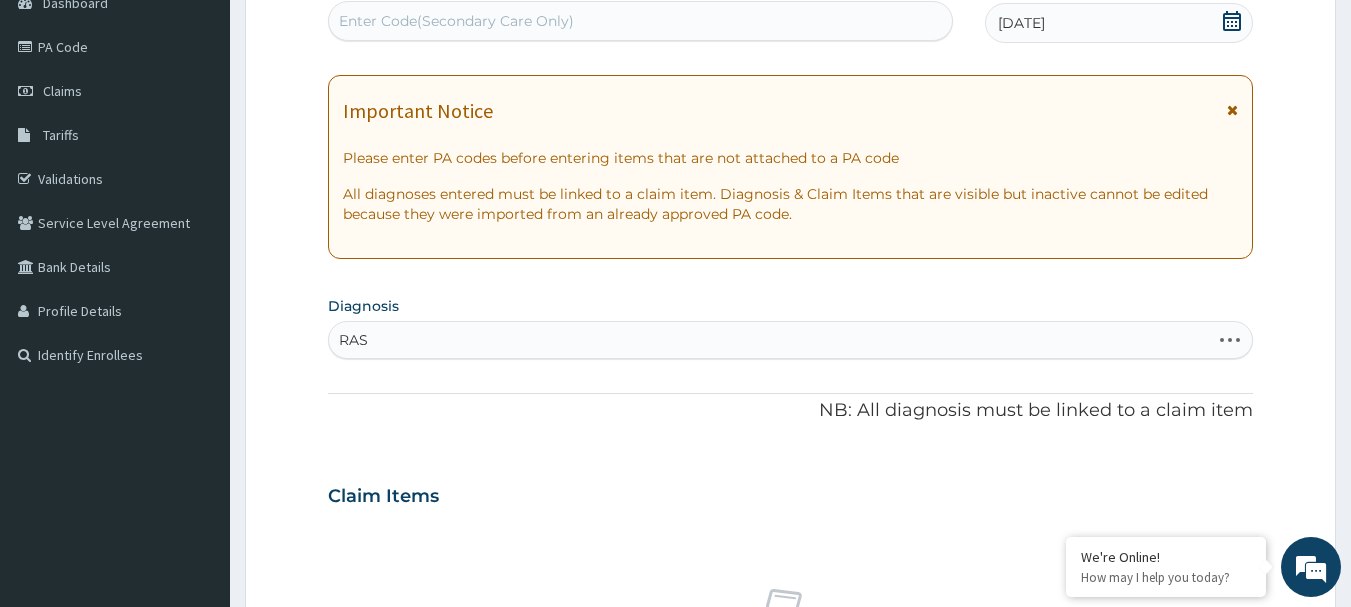 type on "RASH" 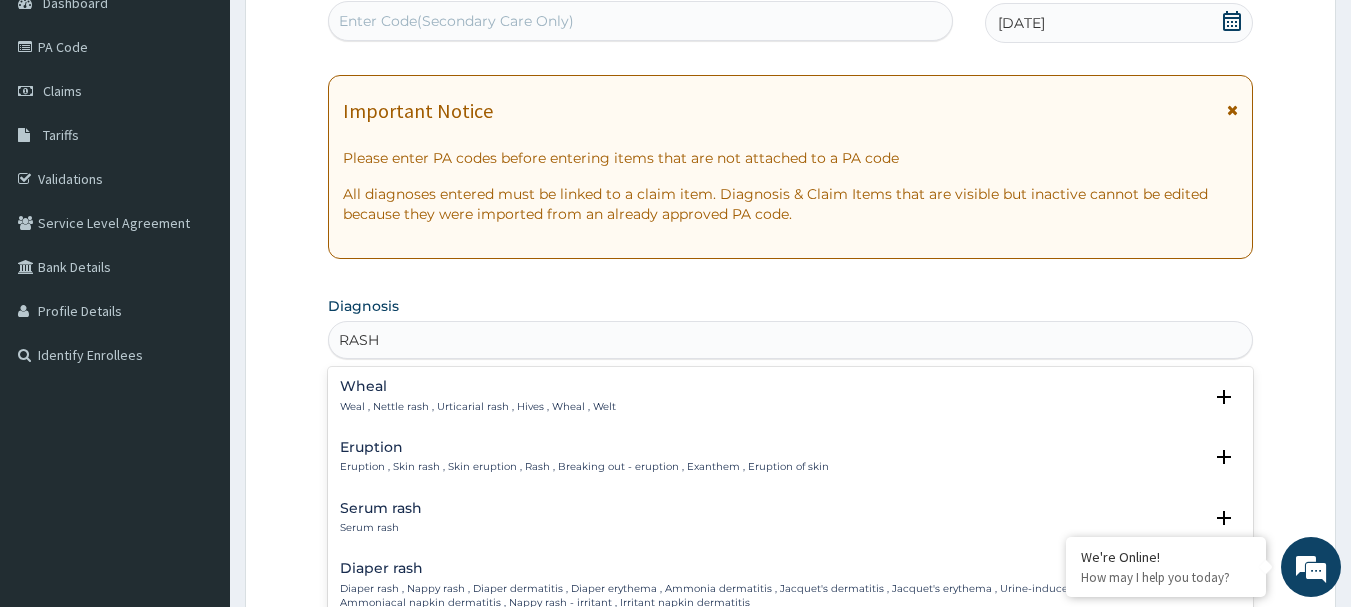 click on "Eruption" at bounding box center [584, 447] 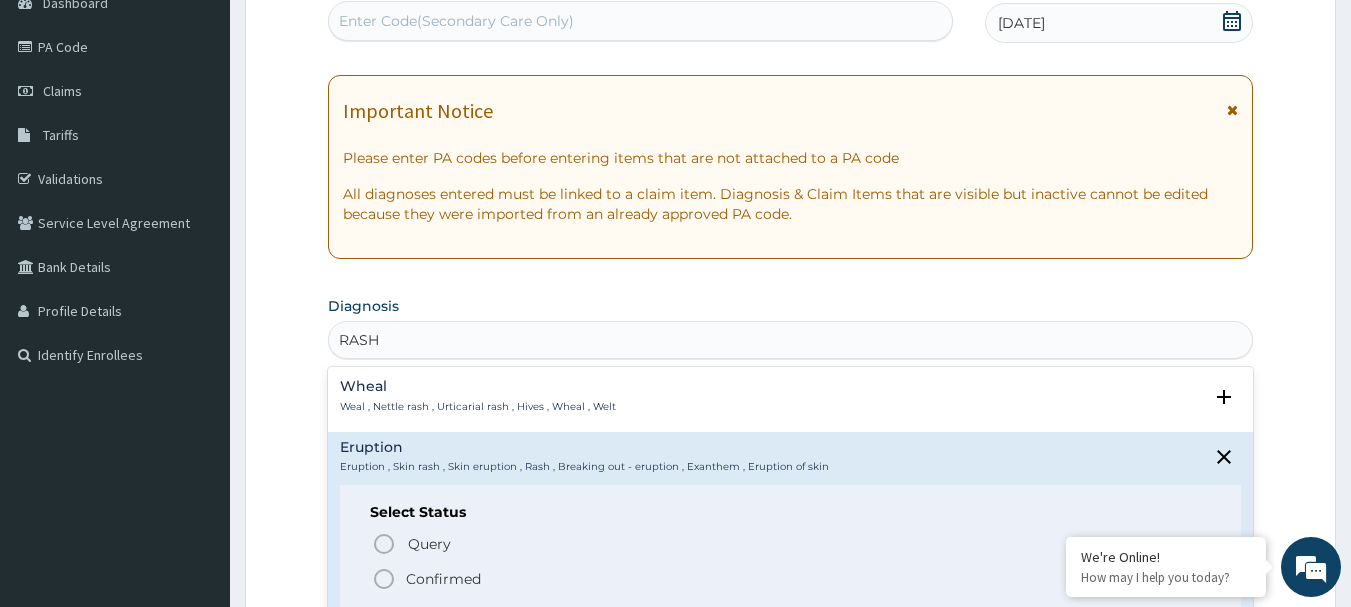 scroll, scrollTop: 315, scrollLeft: 0, axis: vertical 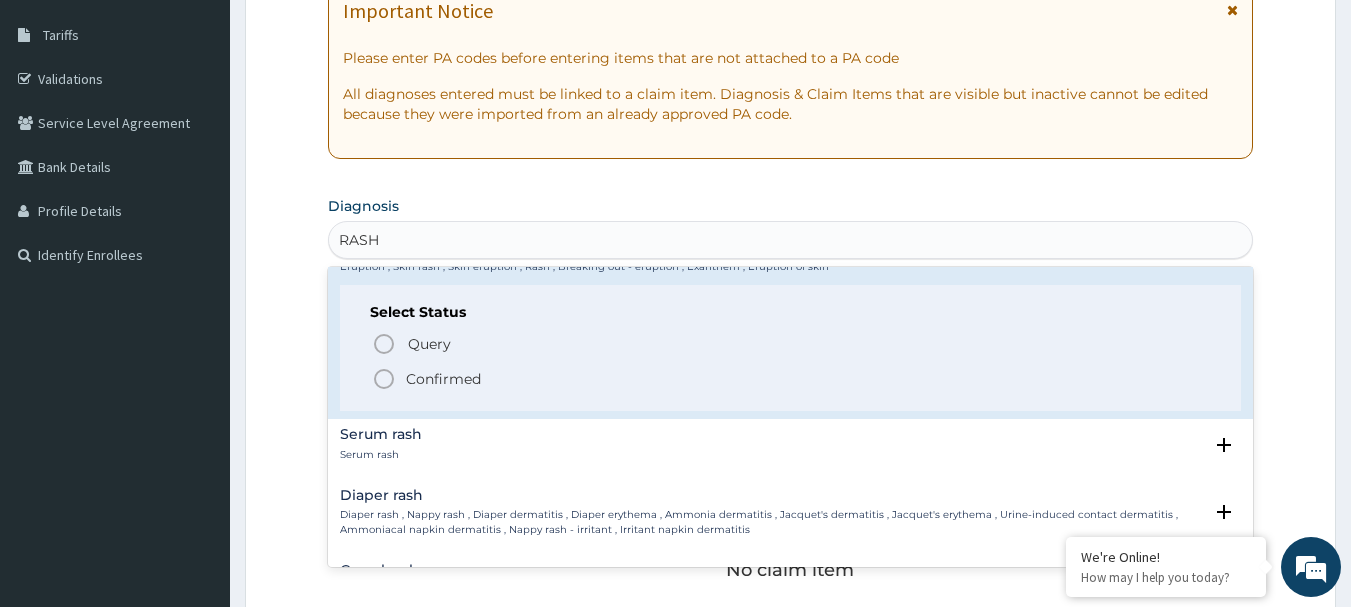 click on "Confirmed" at bounding box center (443, 379) 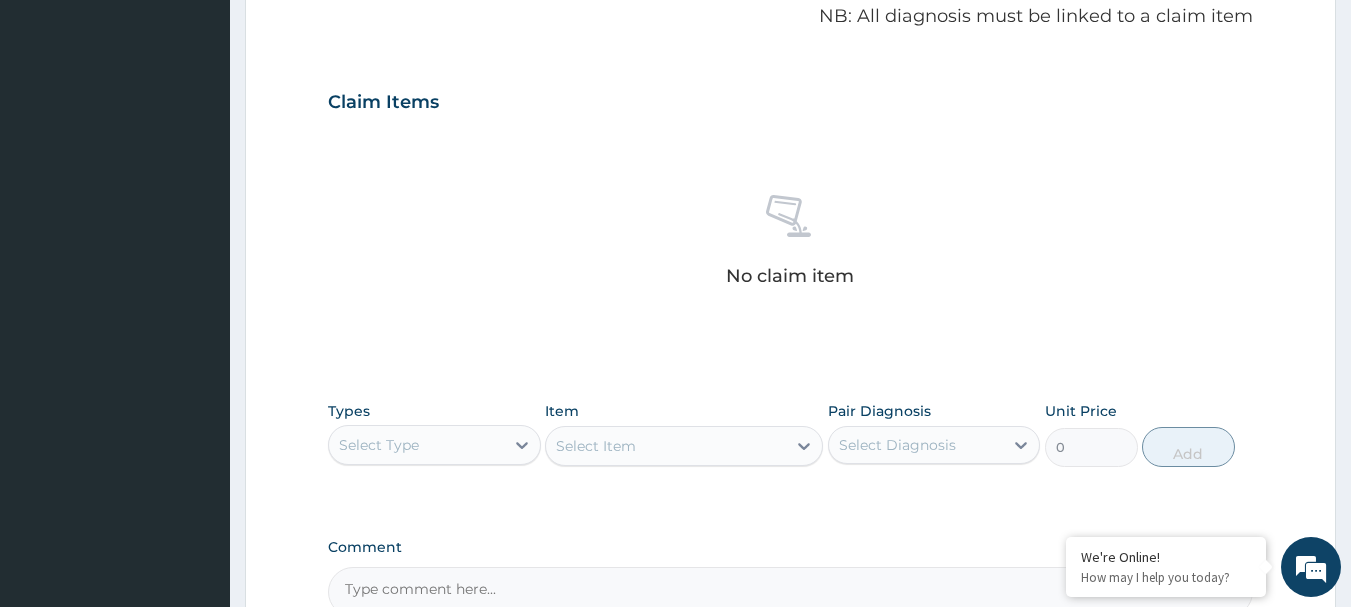 scroll, scrollTop: 715, scrollLeft: 0, axis: vertical 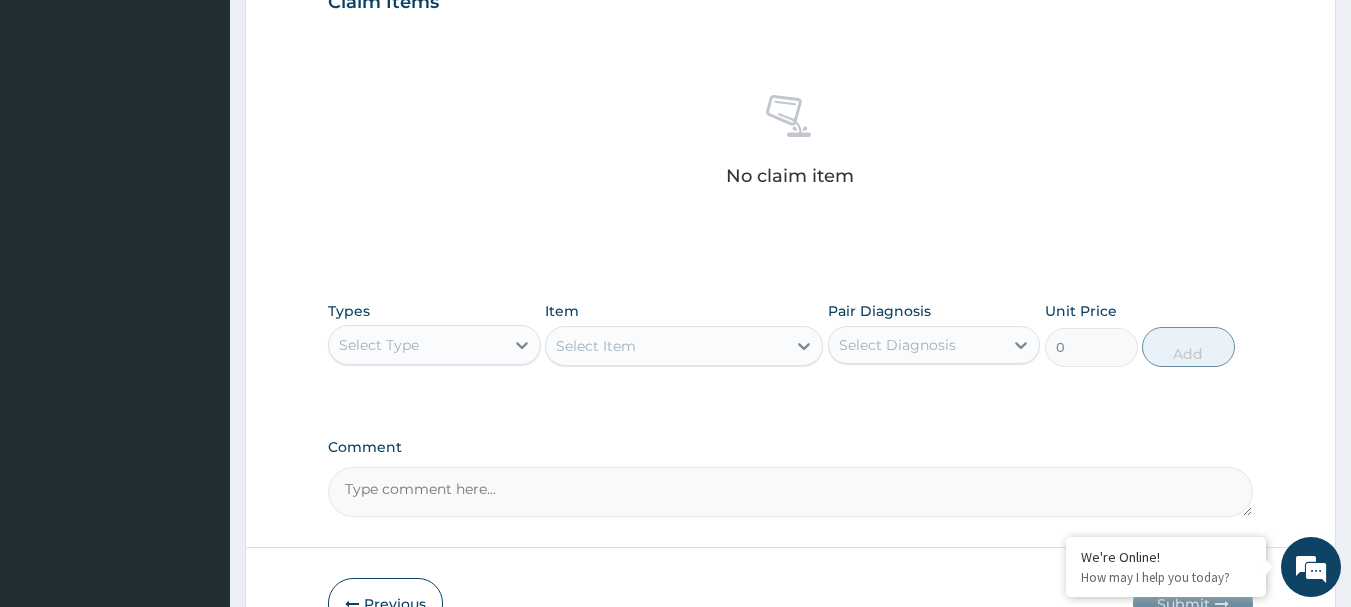 click on "Select Type" at bounding box center (416, 345) 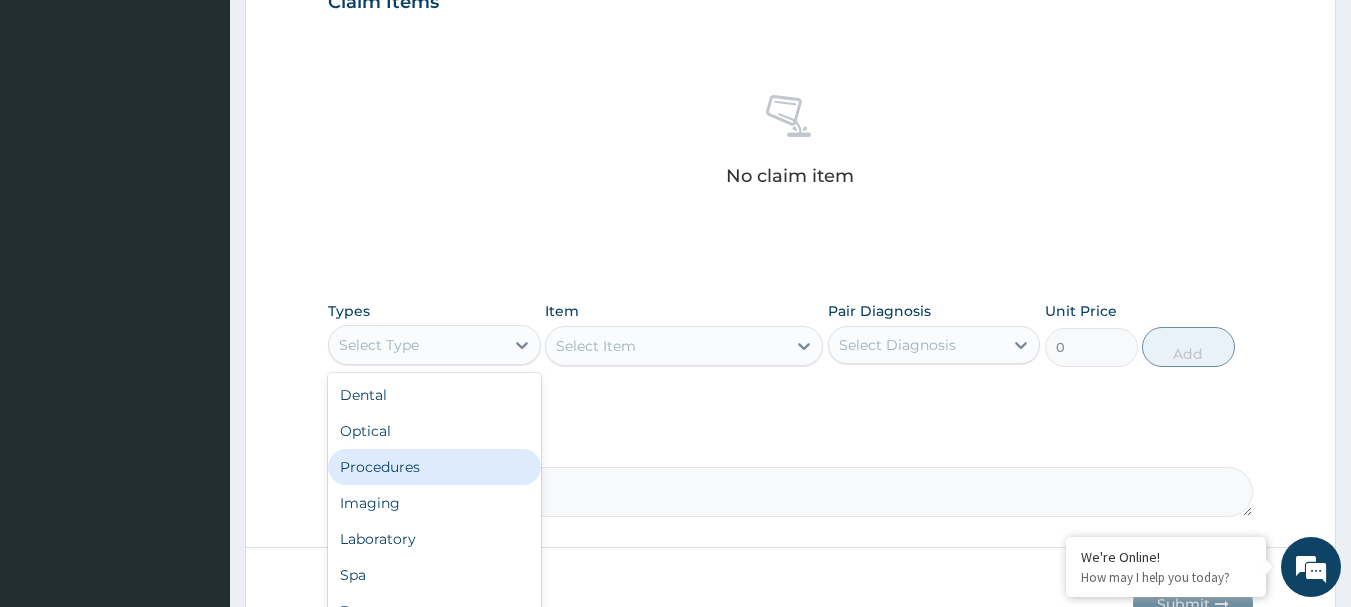 click on "Procedures" at bounding box center [434, 467] 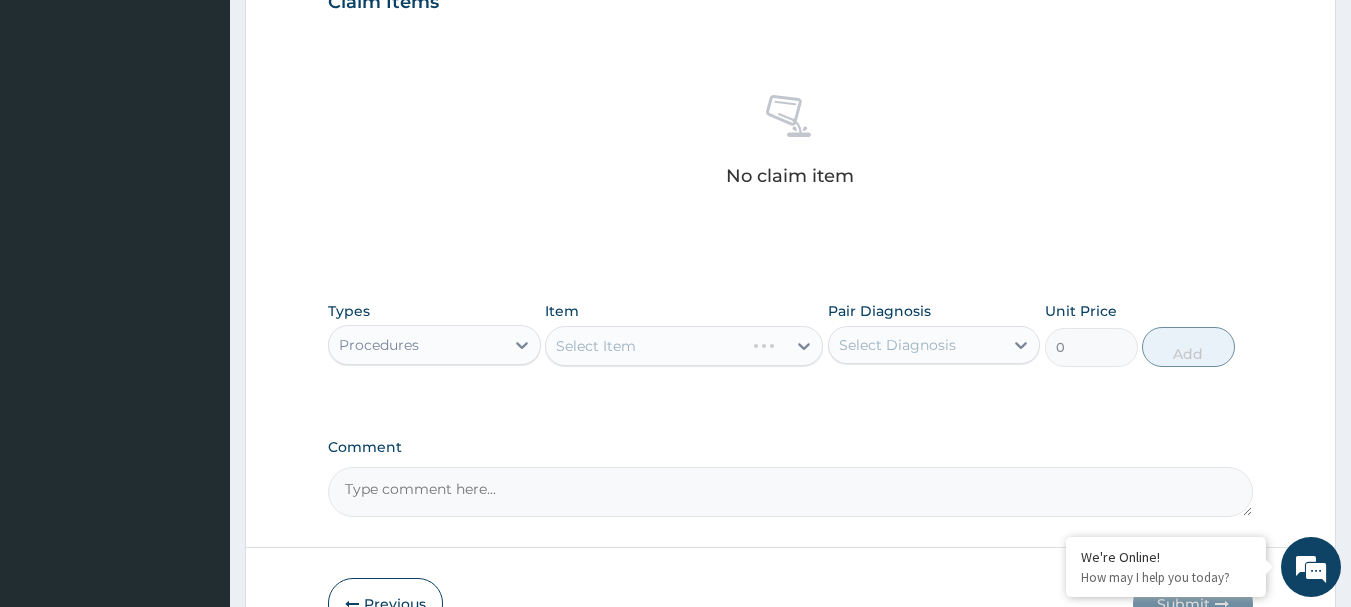 click on "Select Diagnosis" at bounding box center [916, 345] 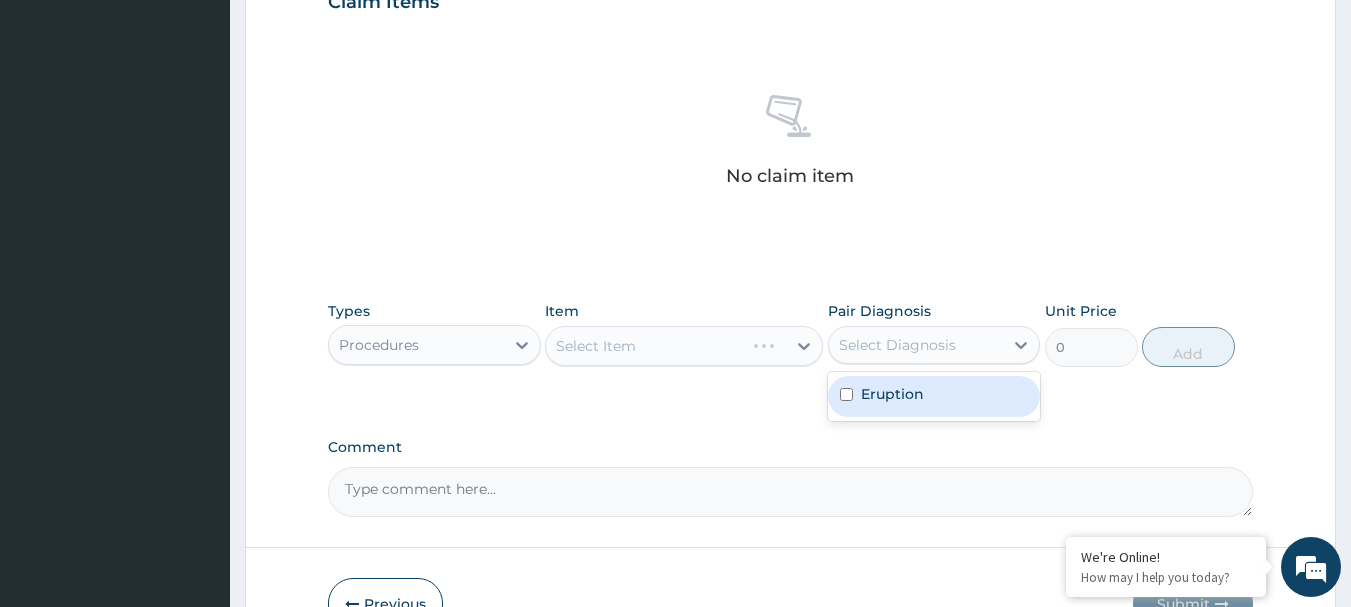 drag, startPoint x: 940, startPoint y: 397, endPoint x: 815, endPoint y: 393, distance: 125.06398 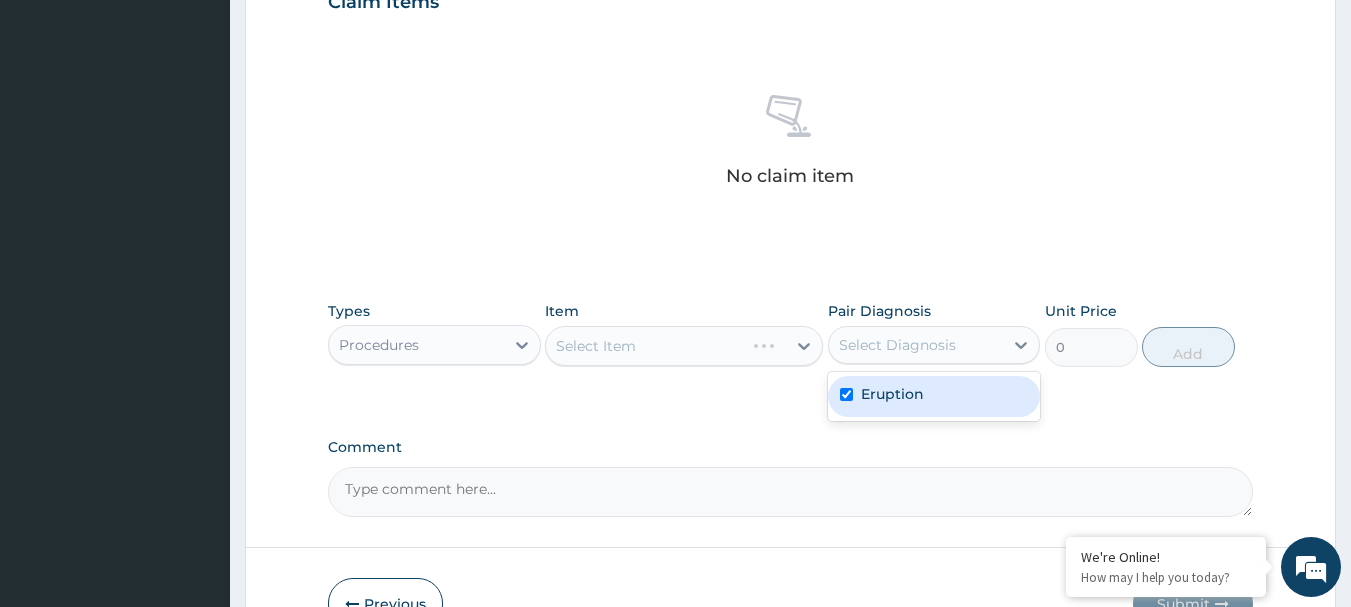 checkbox on "true" 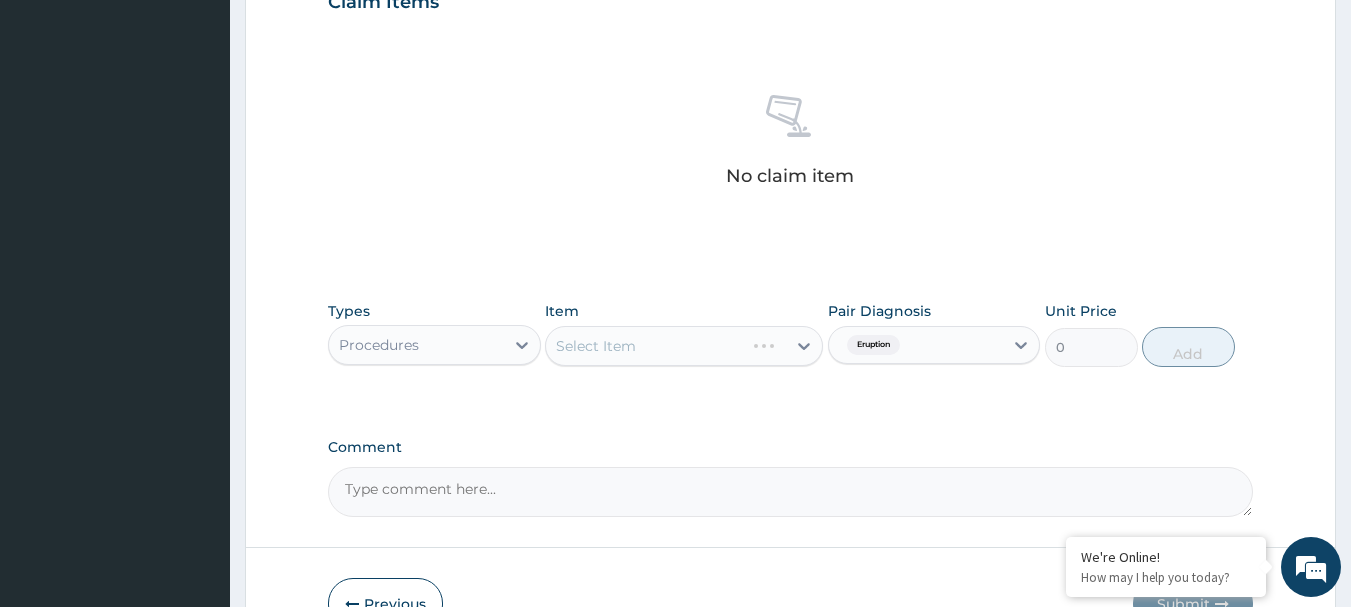 click on "Select Item" at bounding box center (684, 346) 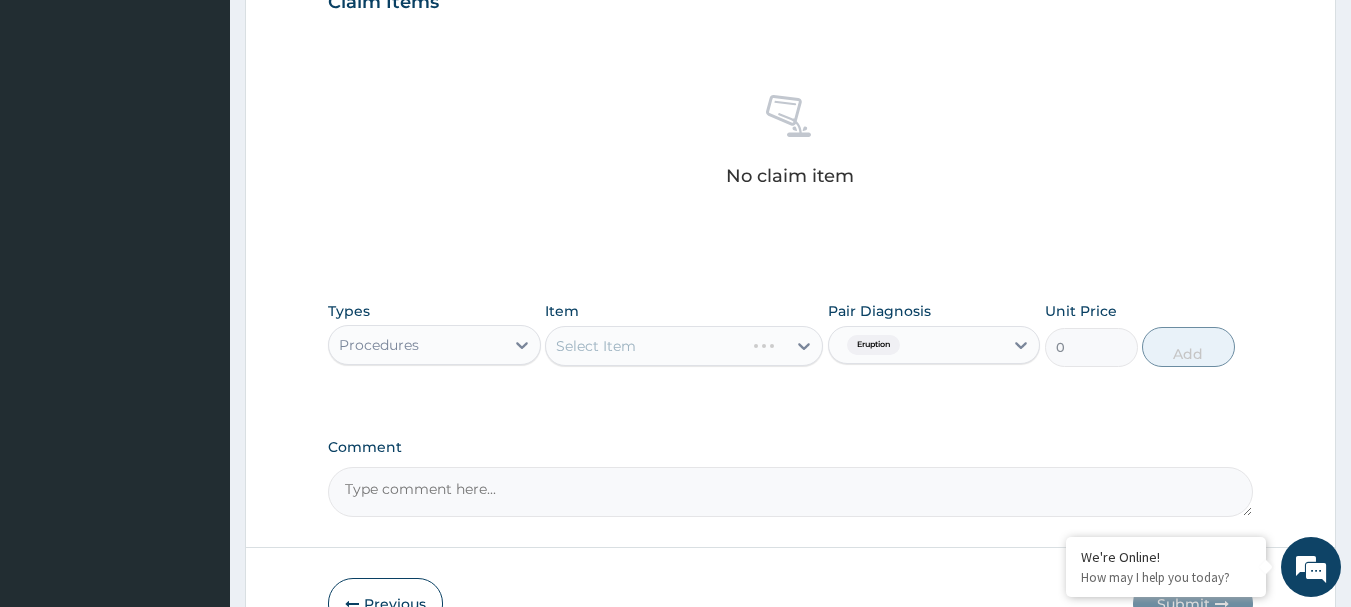 click on "Select Item" at bounding box center (684, 346) 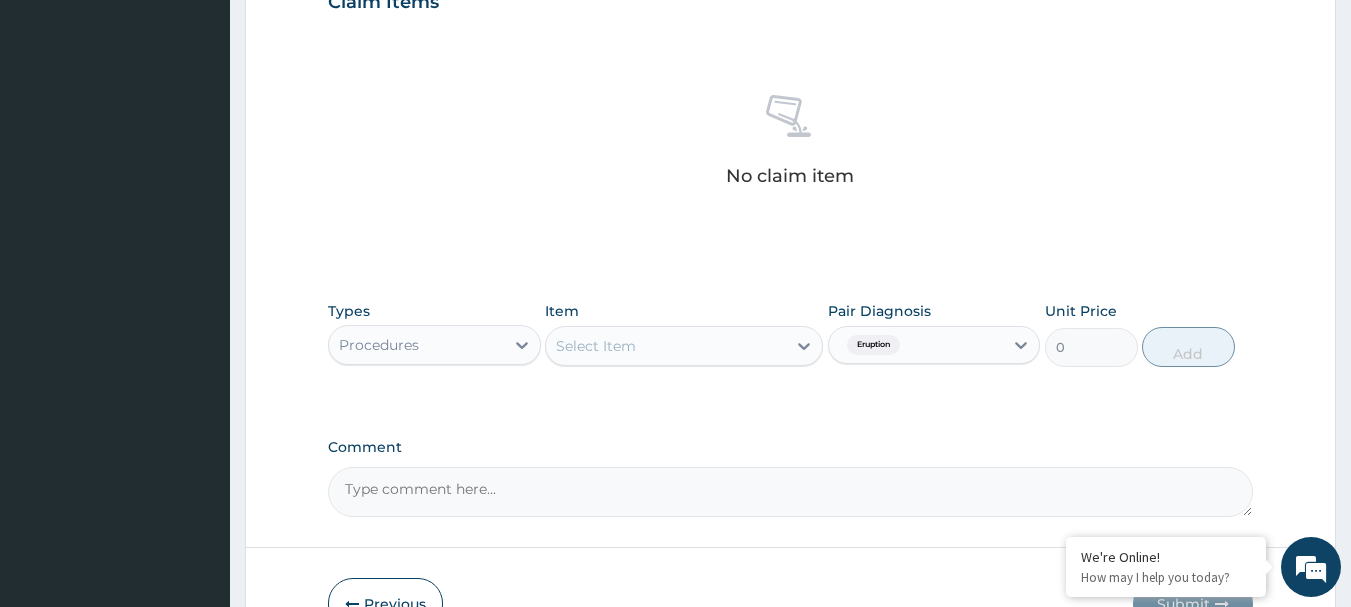click on "Select Item" at bounding box center [666, 346] 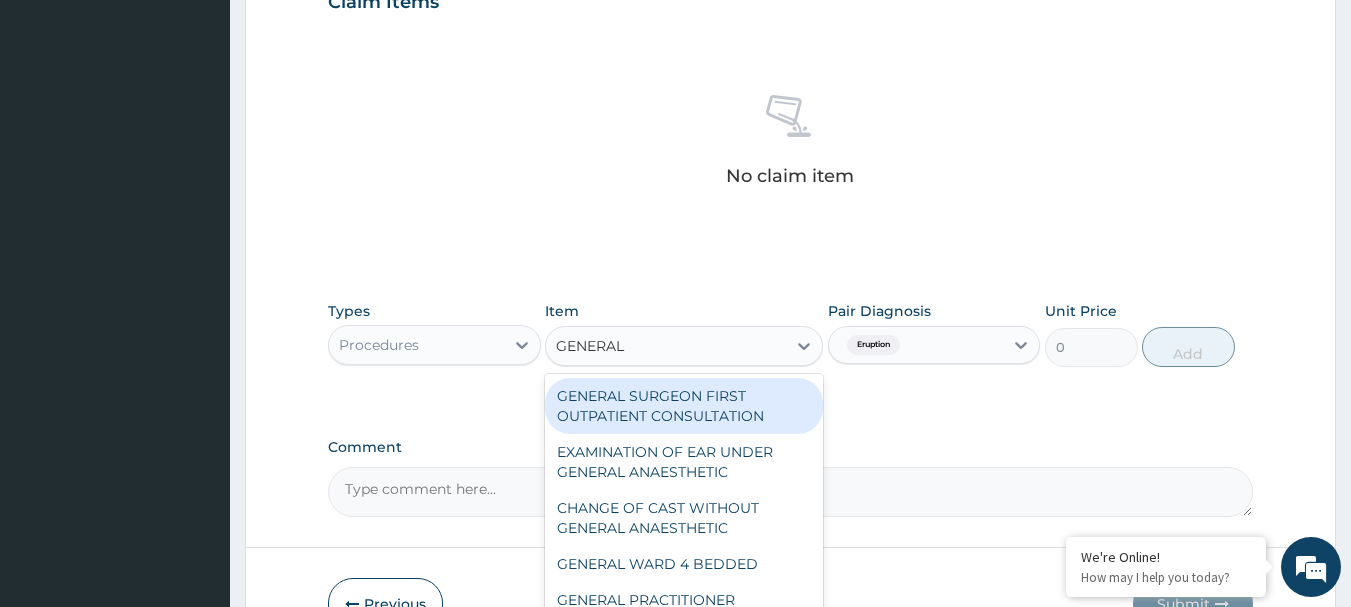 type on "GENERAL P" 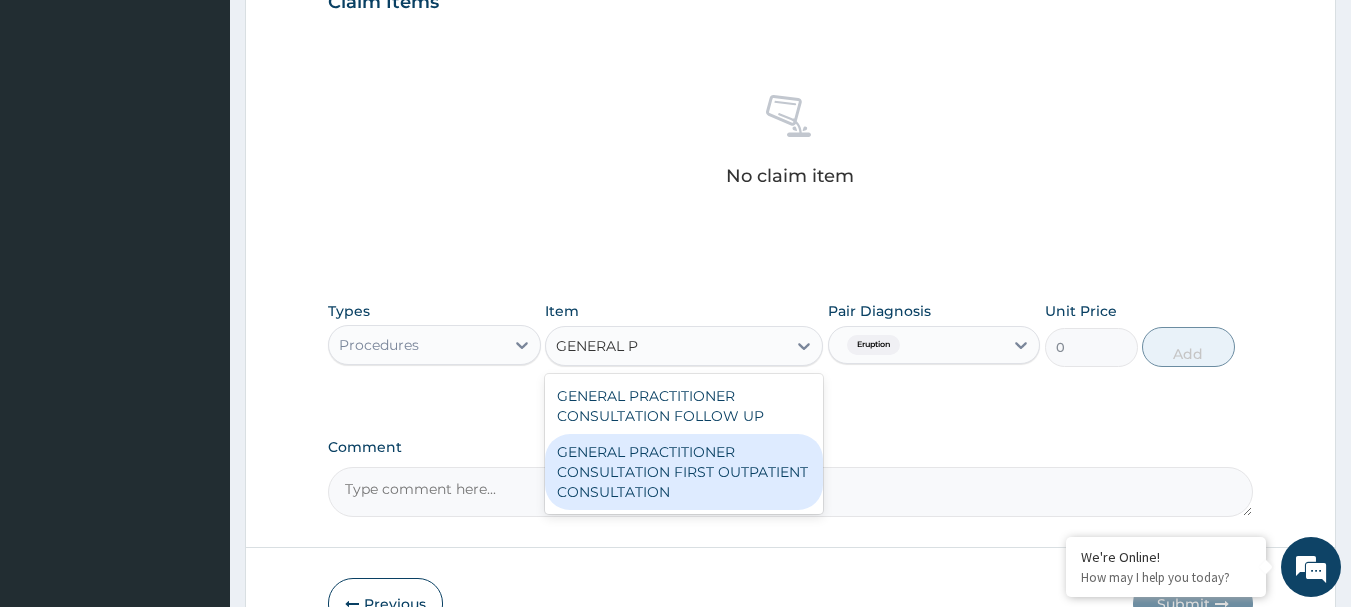 click on "GENERAL PRACTITIONER CONSULTATION FIRST OUTPATIENT CONSULTATION" at bounding box center [684, 472] 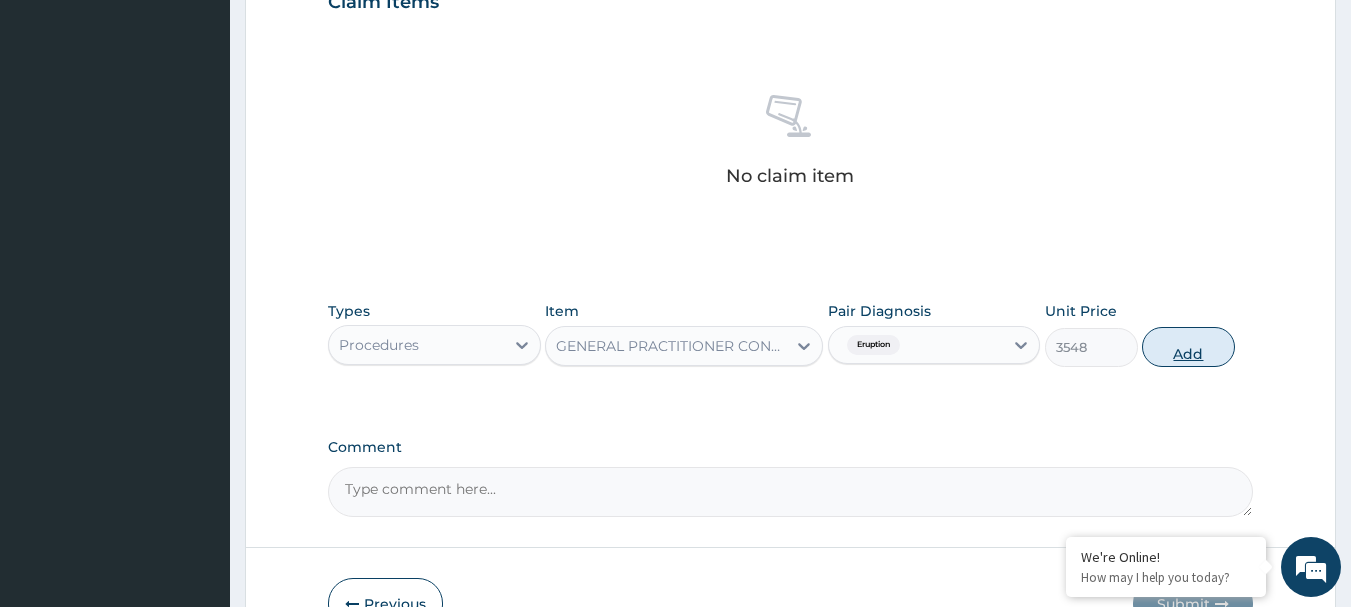 click on "Add" at bounding box center (1188, 347) 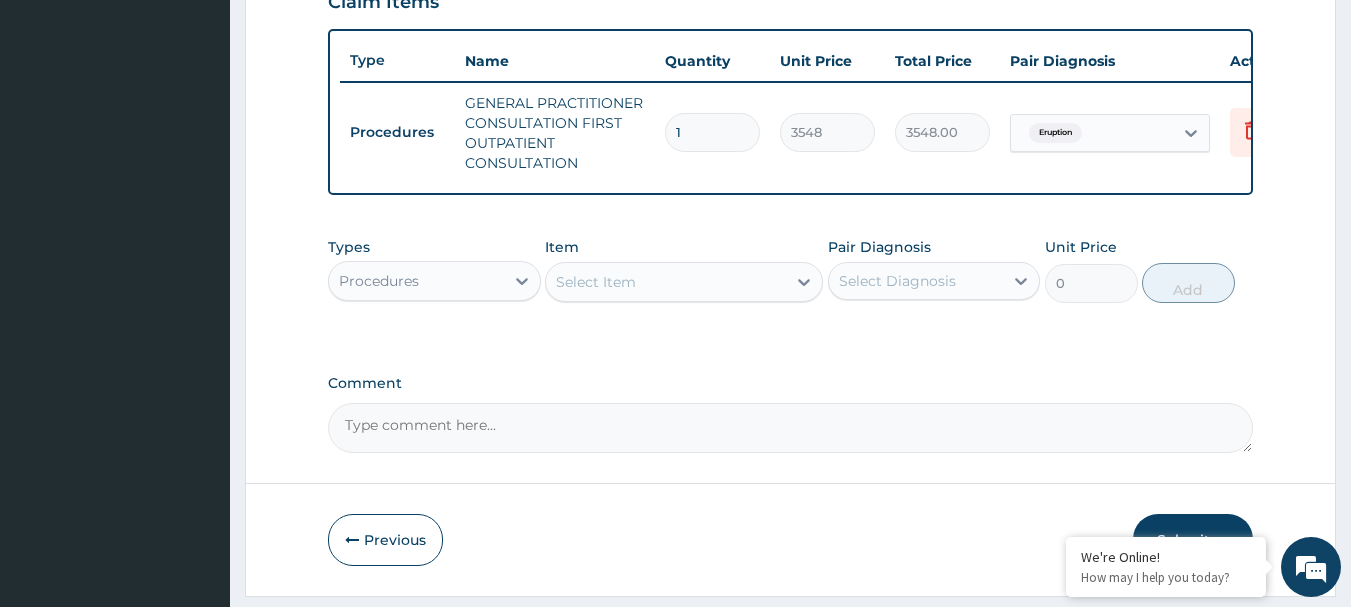 scroll, scrollTop: 786, scrollLeft: 0, axis: vertical 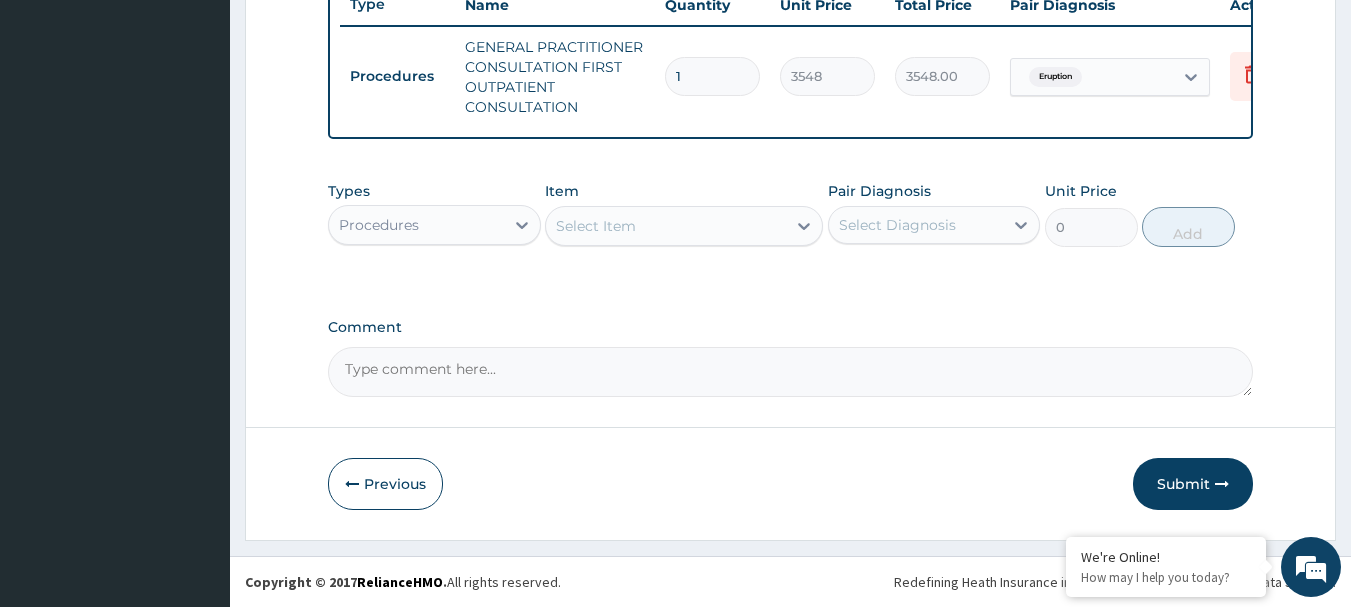 click on "Procedures" at bounding box center [416, 225] 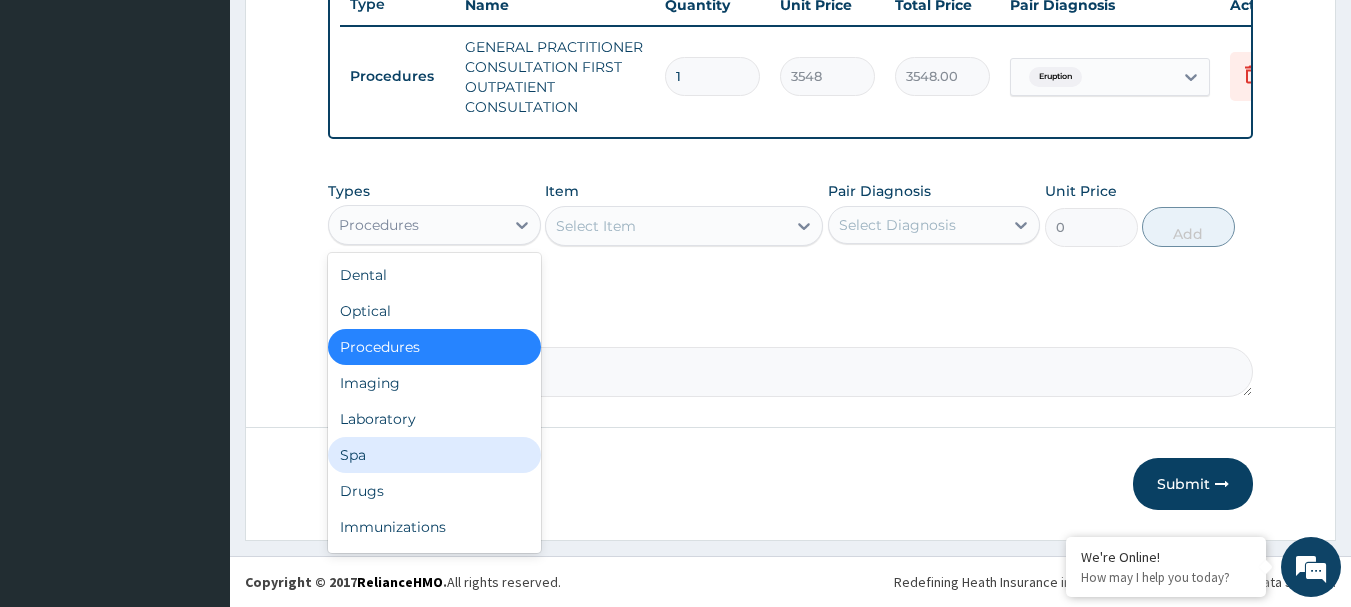 click on "Drugs" at bounding box center [434, 491] 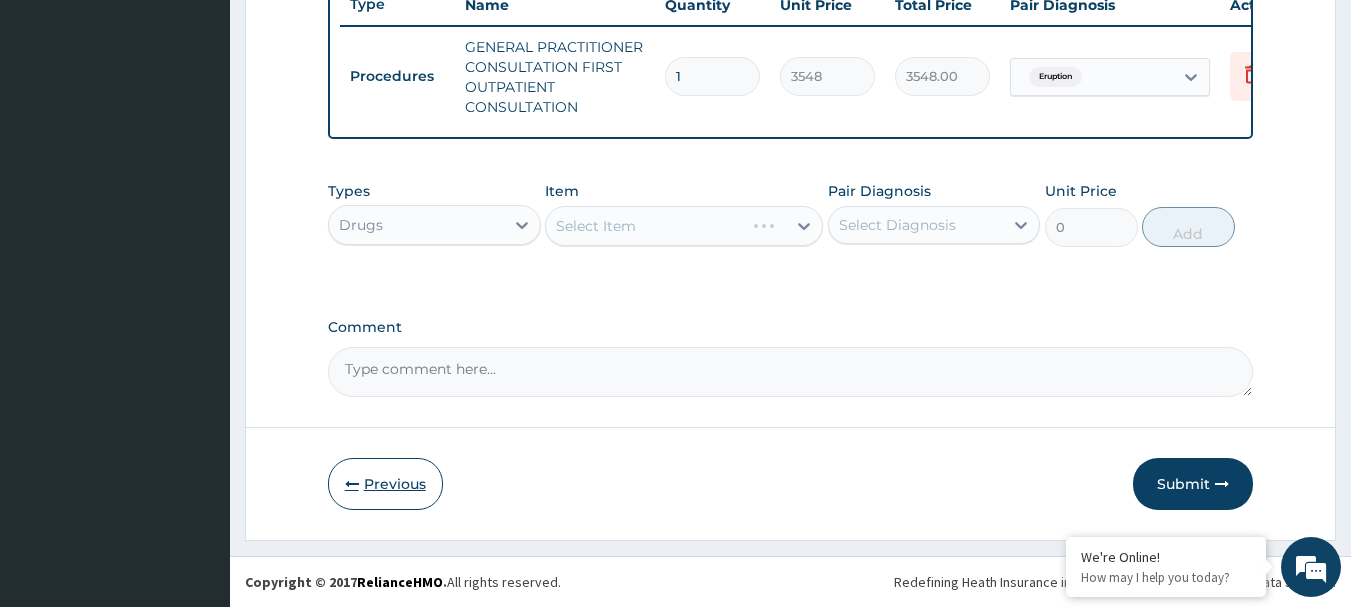 click on "Previous" at bounding box center [385, 484] 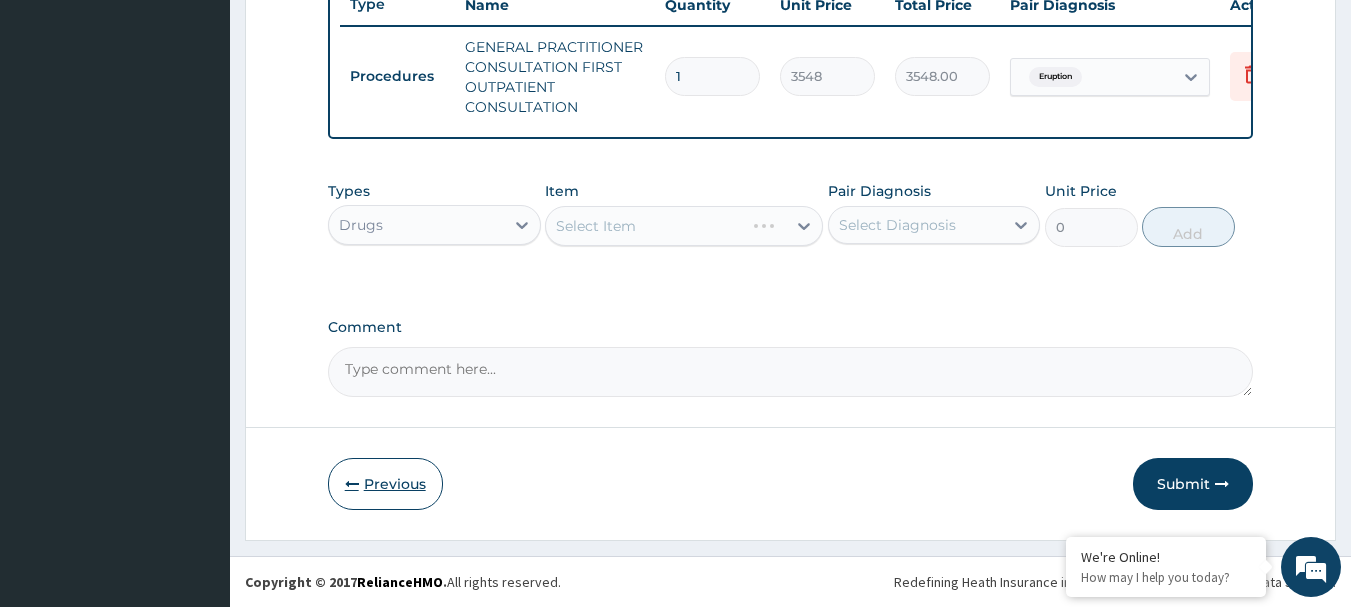scroll, scrollTop: 215, scrollLeft: 0, axis: vertical 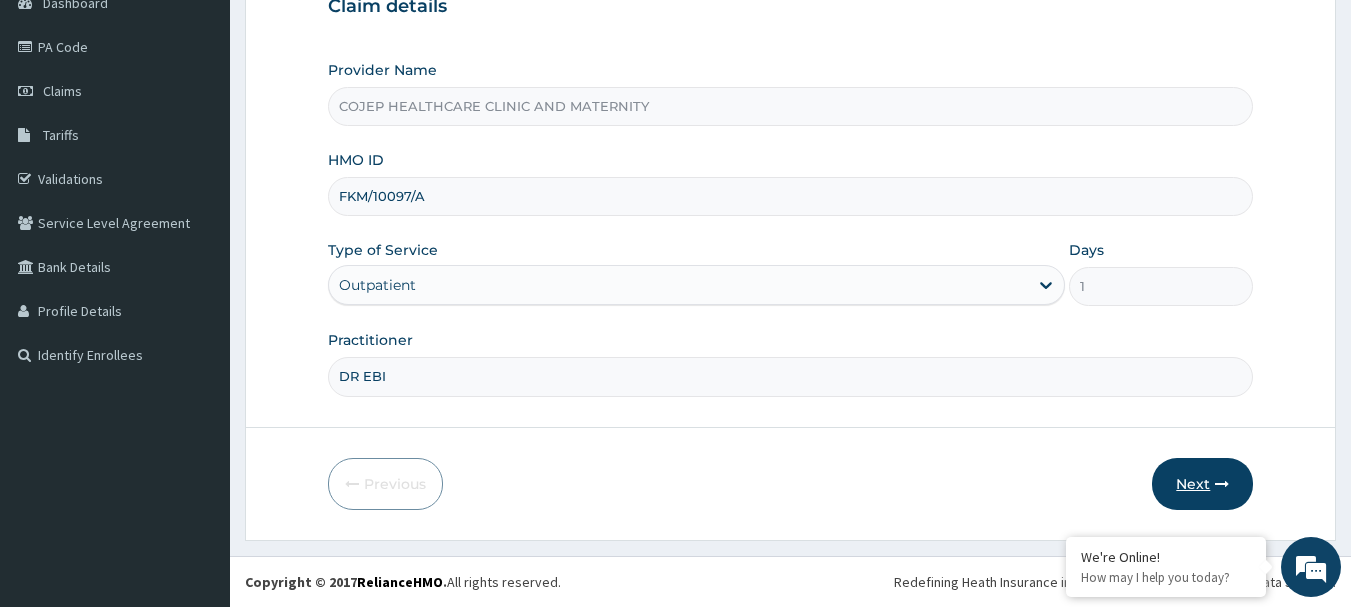 click at bounding box center (1222, 484) 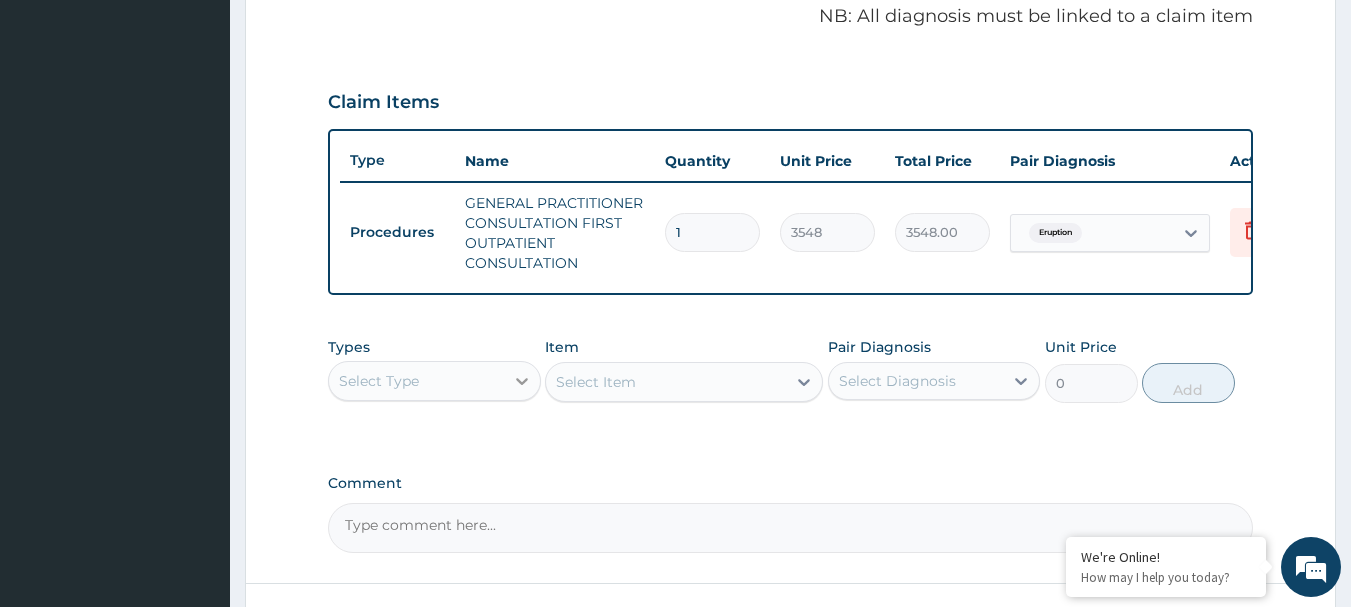 scroll, scrollTop: 786, scrollLeft: 0, axis: vertical 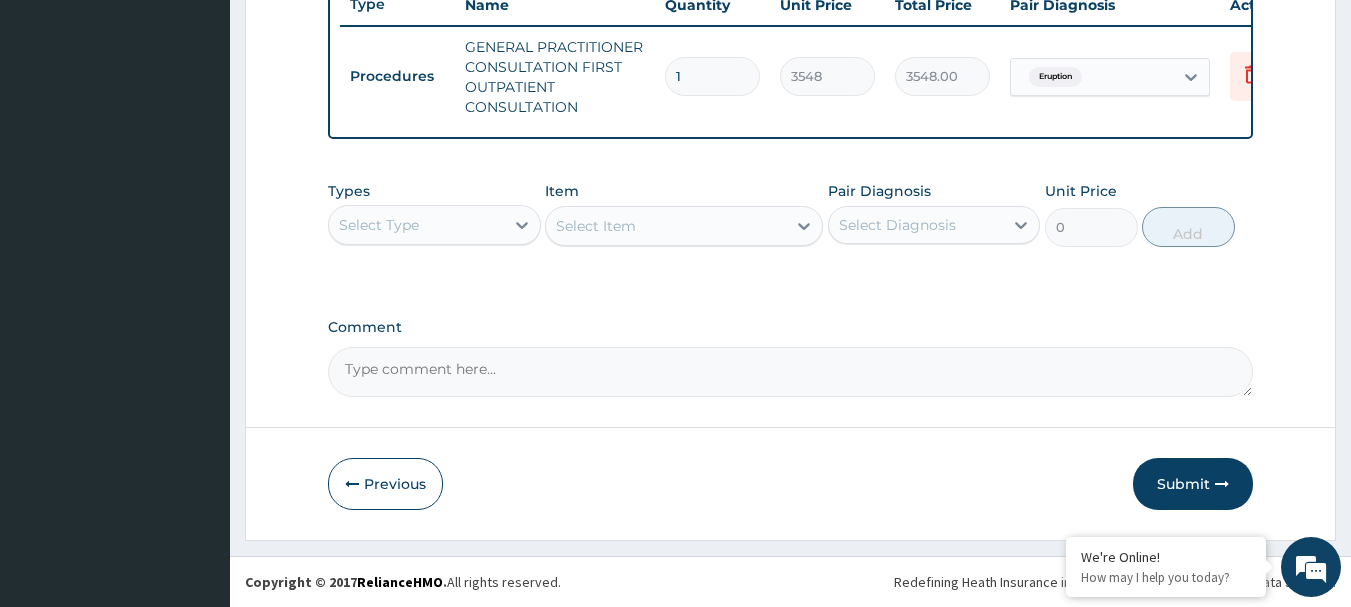 click on "Select Type" at bounding box center [416, 225] 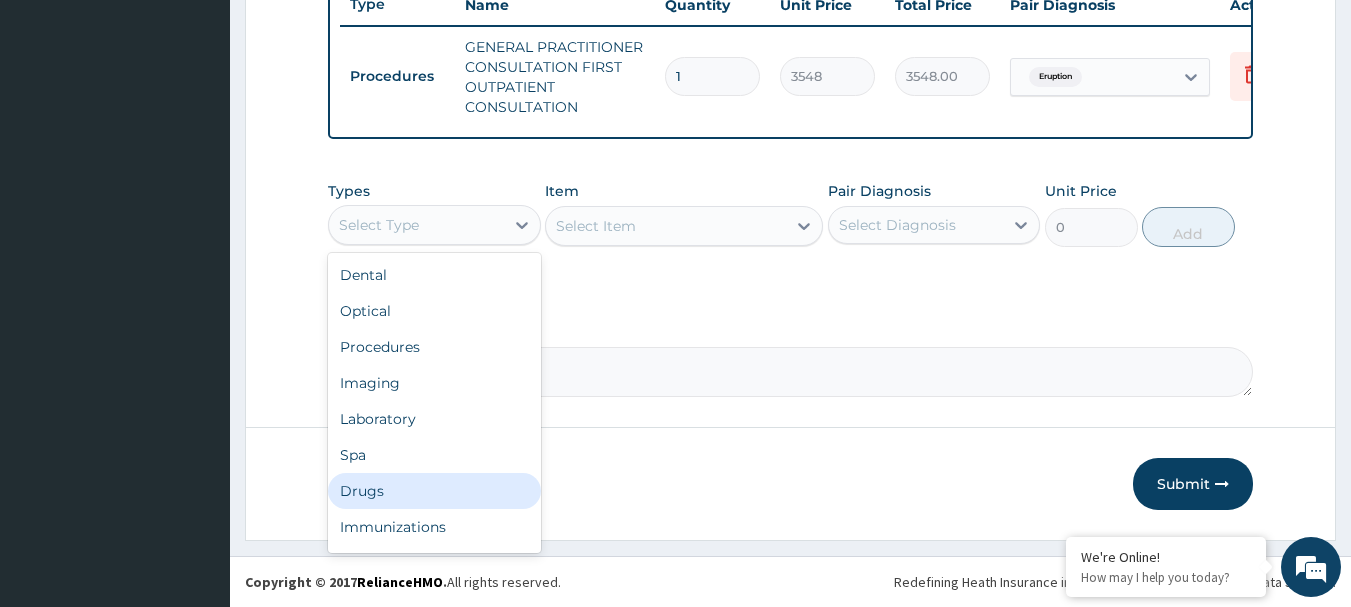 click on "Drugs" at bounding box center [434, 491] 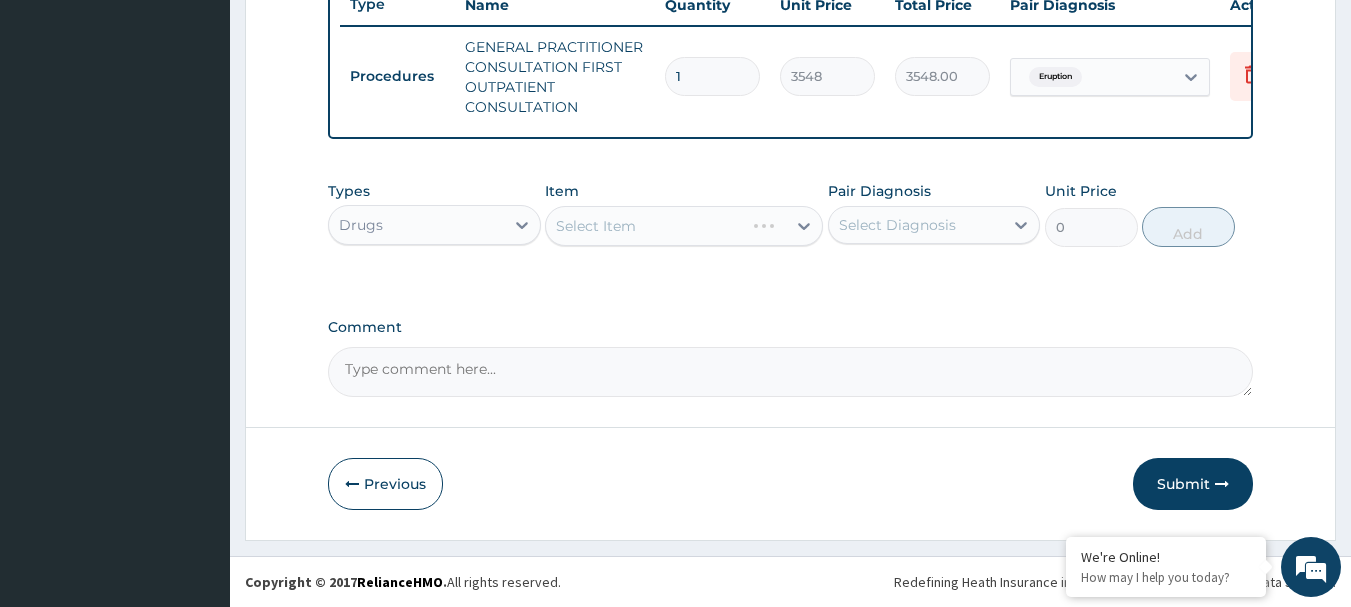 click on "Select Item" at bounding box center (684, 226) 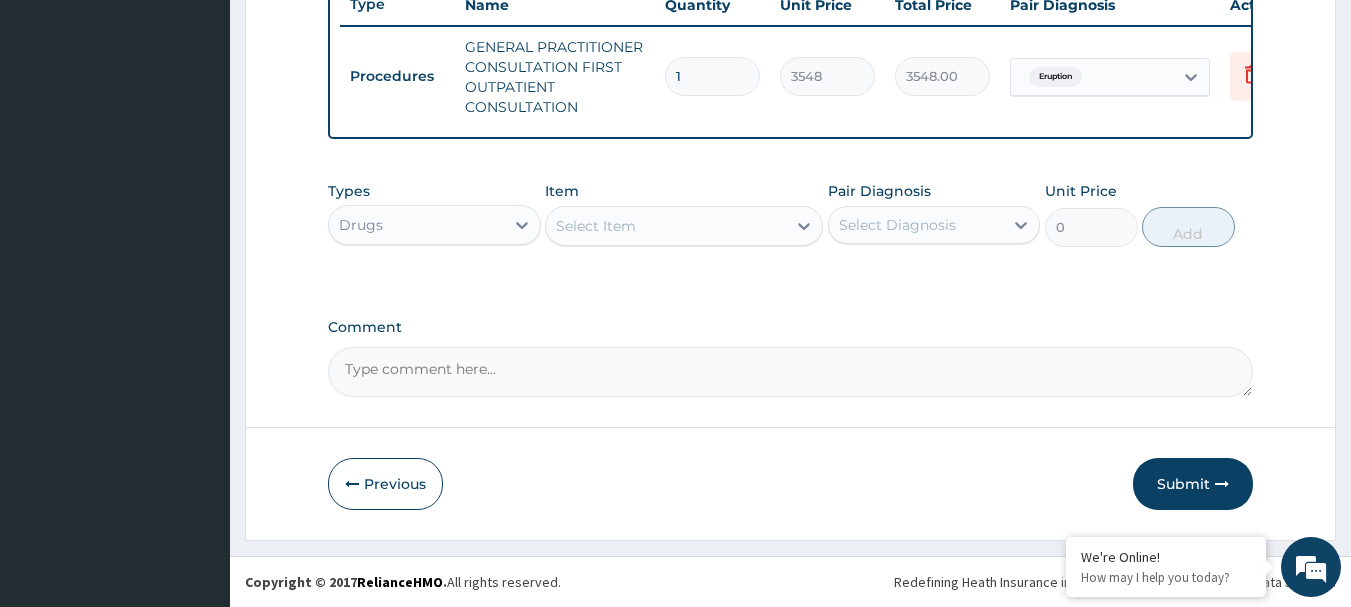click on "Select Item" at bounding box center [666, 226] 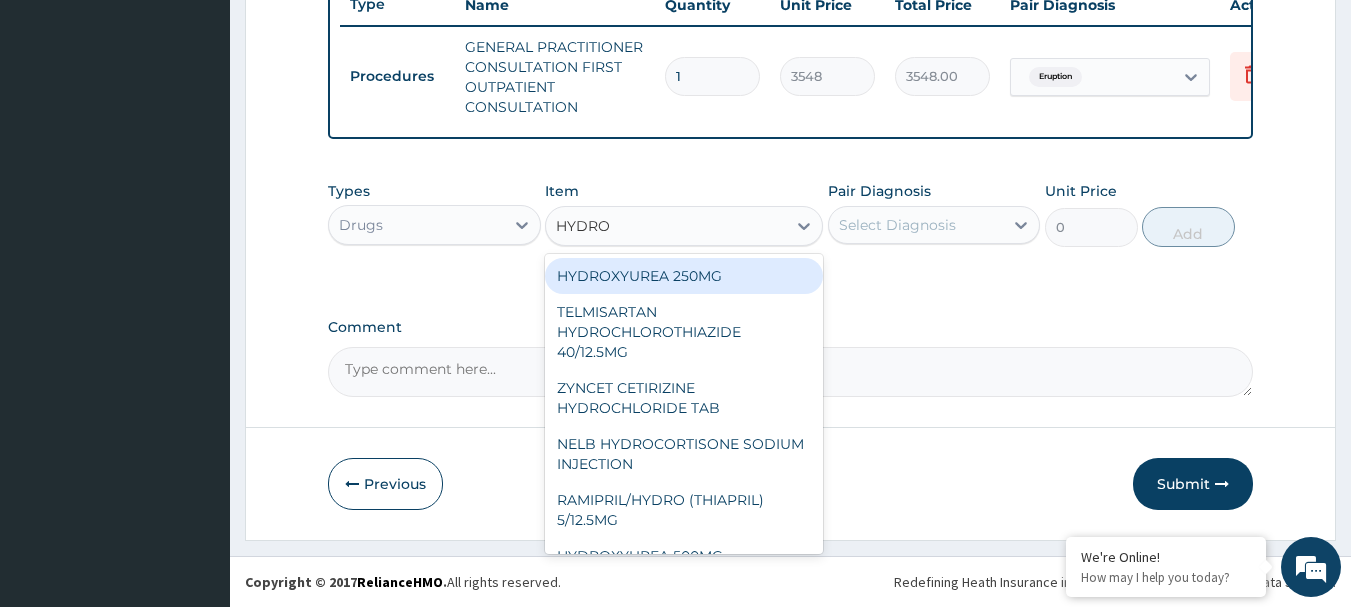 type on "HYDROC" 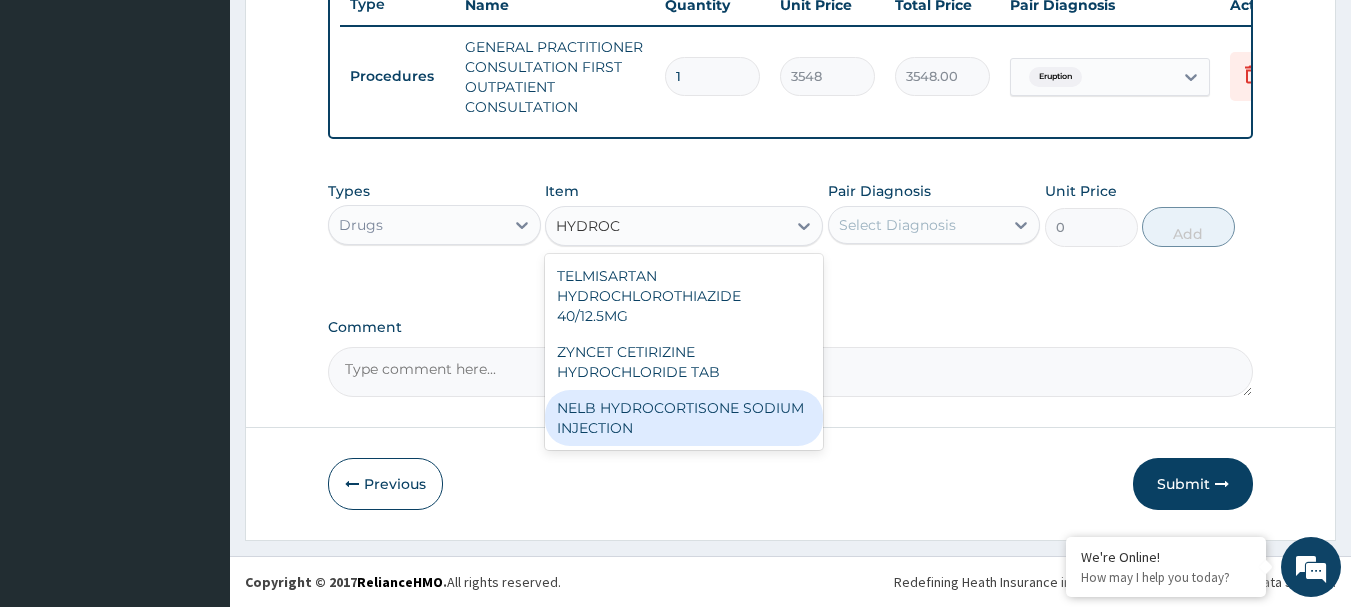 click on "NELB HYDROCORTISONE SODIUM INJECTION" at bounding box center [684, 418] 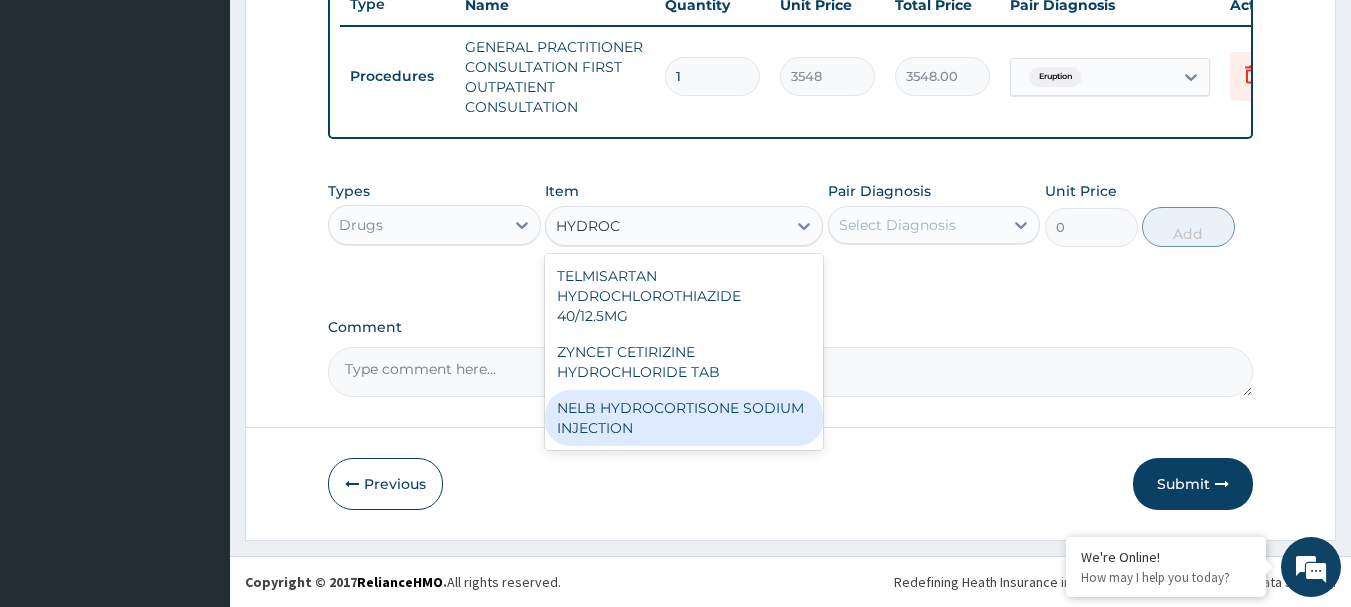 type 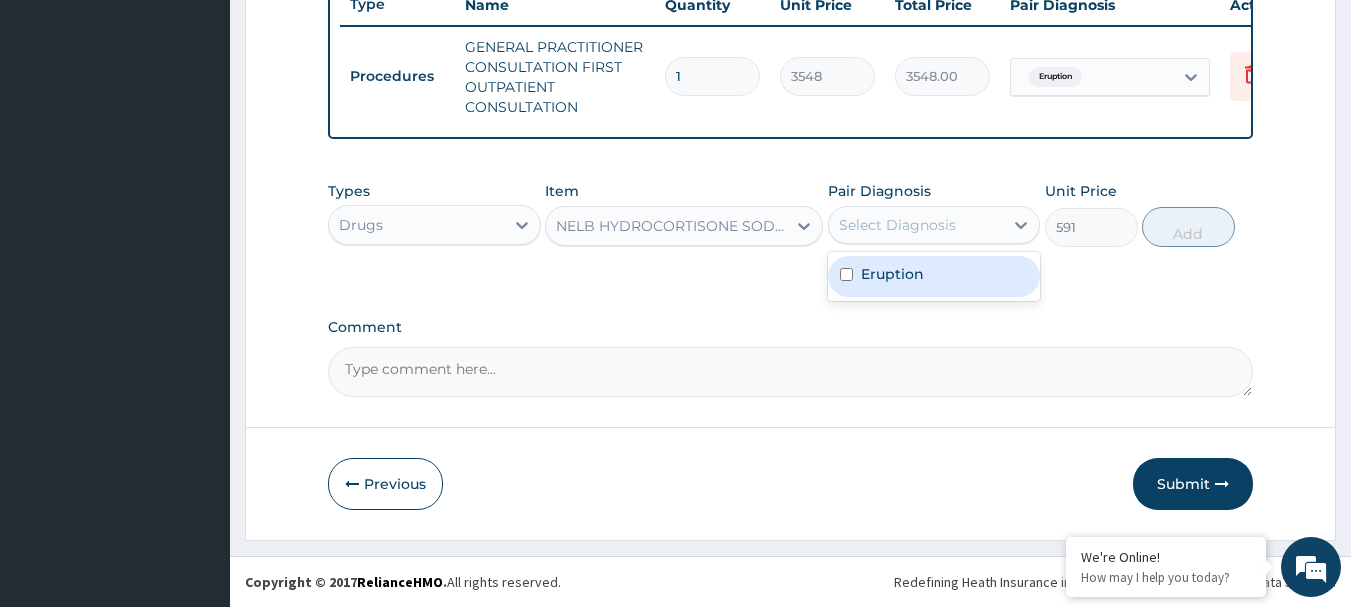 click on "Select Diagnosis" at bounding box center [916, 225] 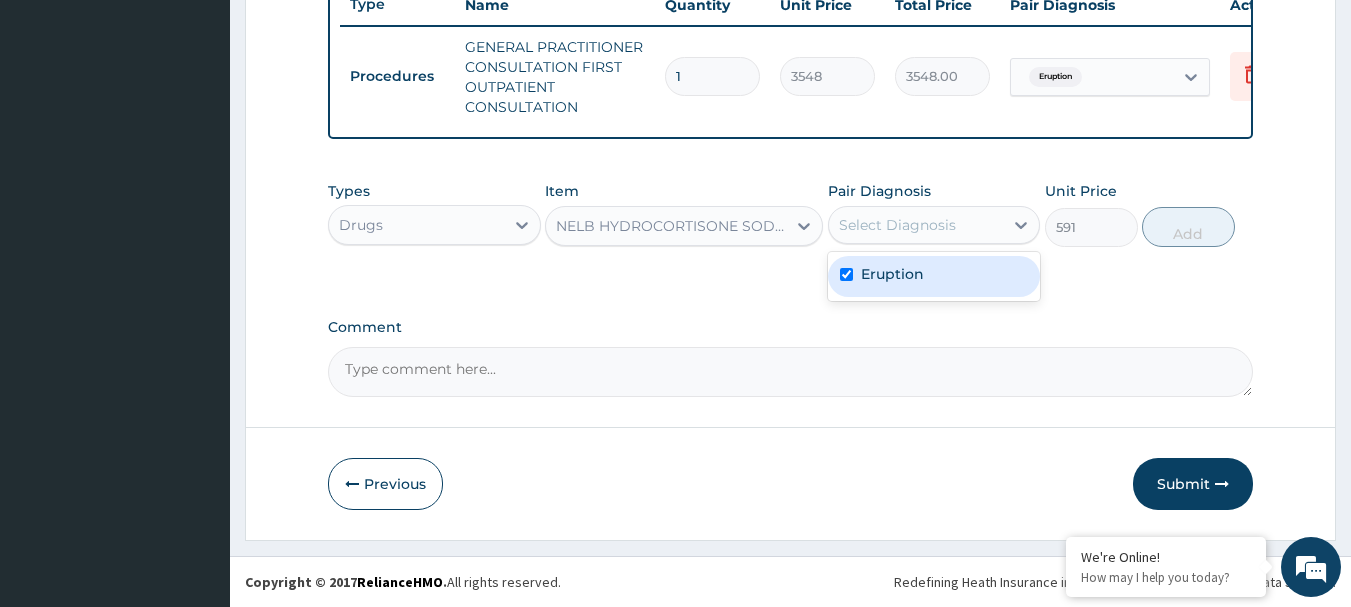 checkbox on "true" 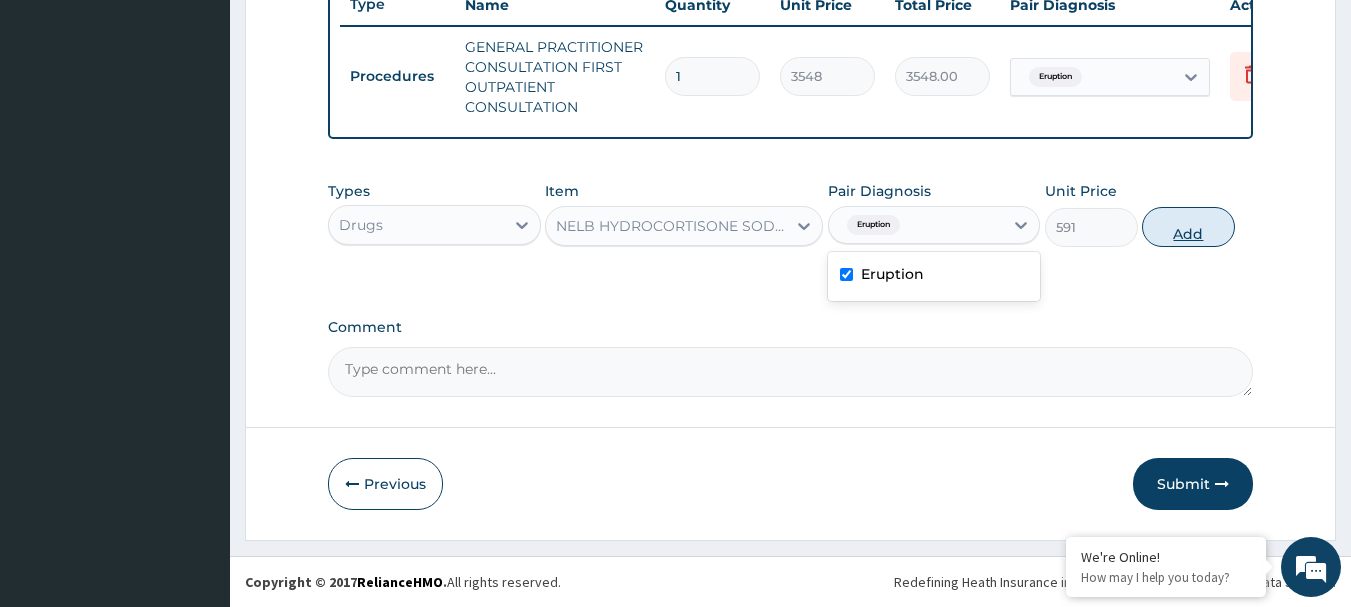 click on "Add" at bounding box center [1188, 227] 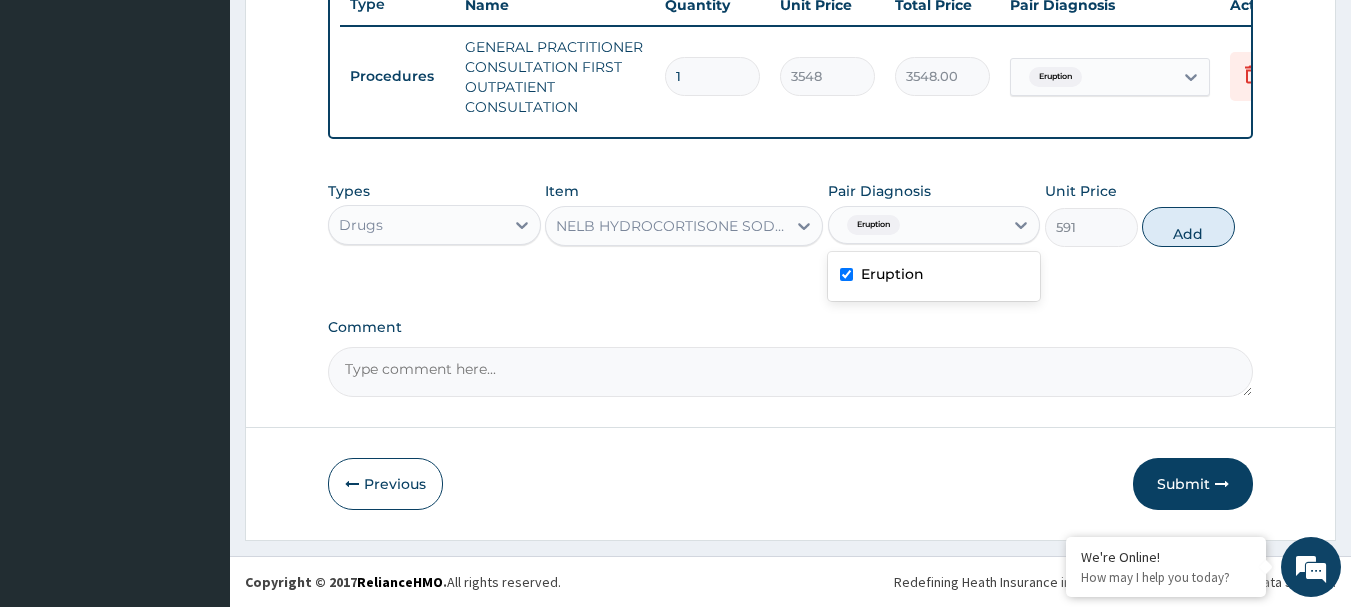 type on "0" 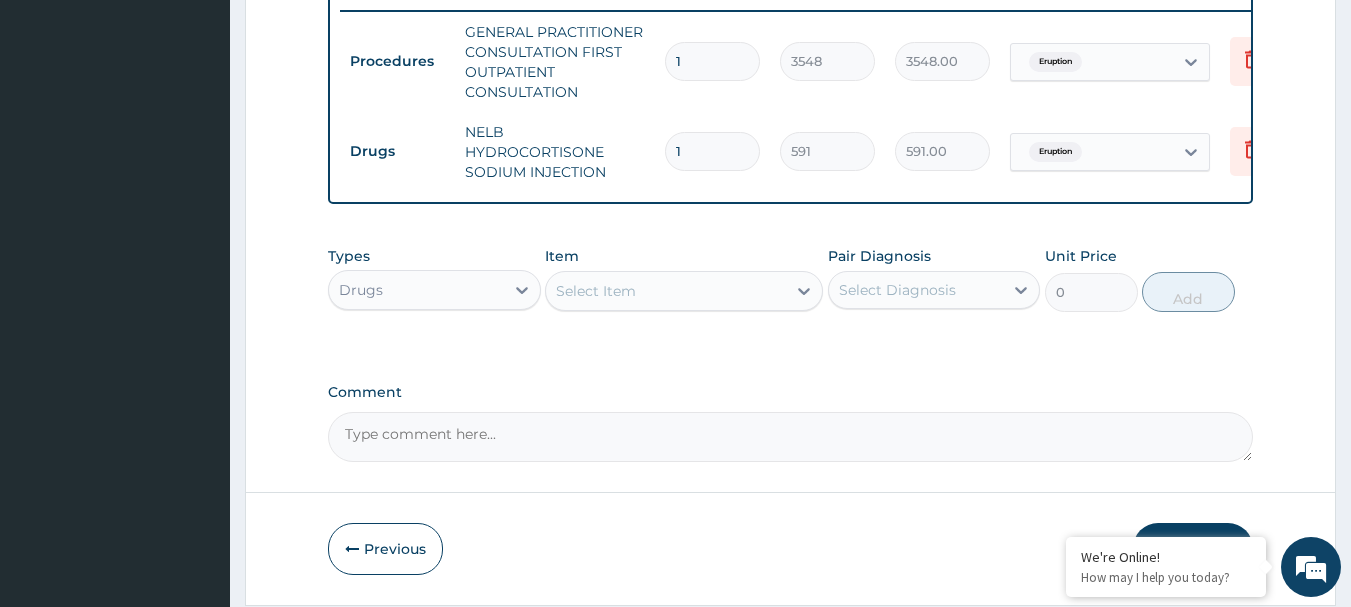 click on "Select Item" at bounding box center (666, 291) 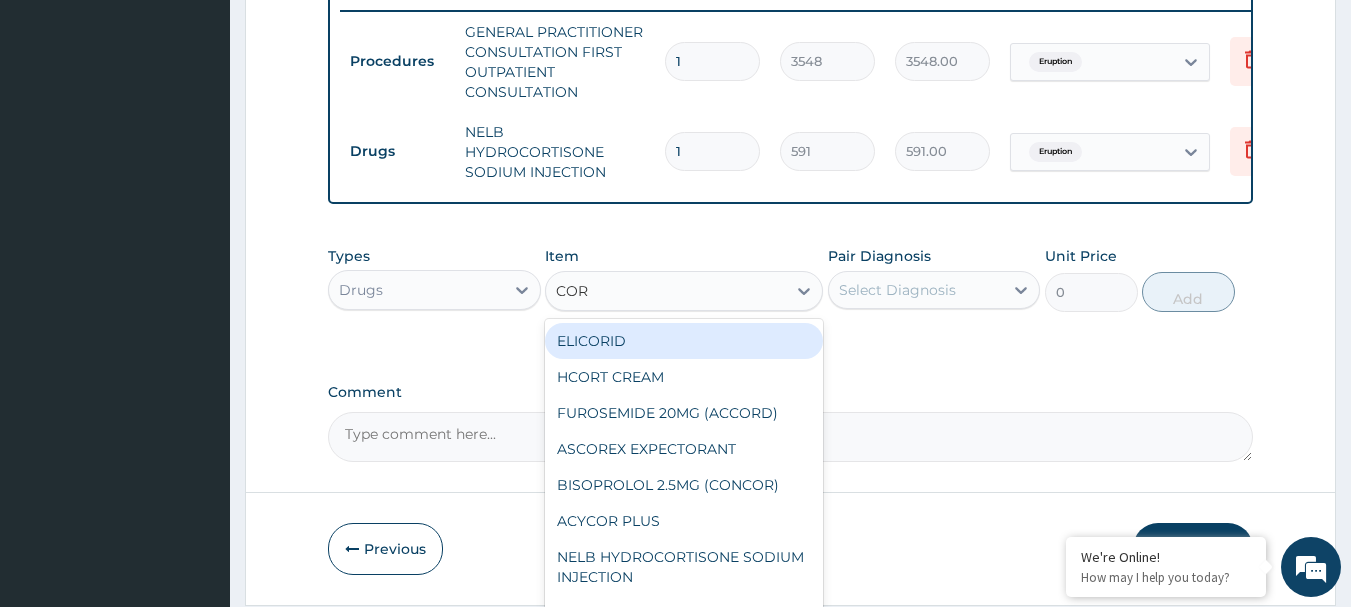 type on "CORT" 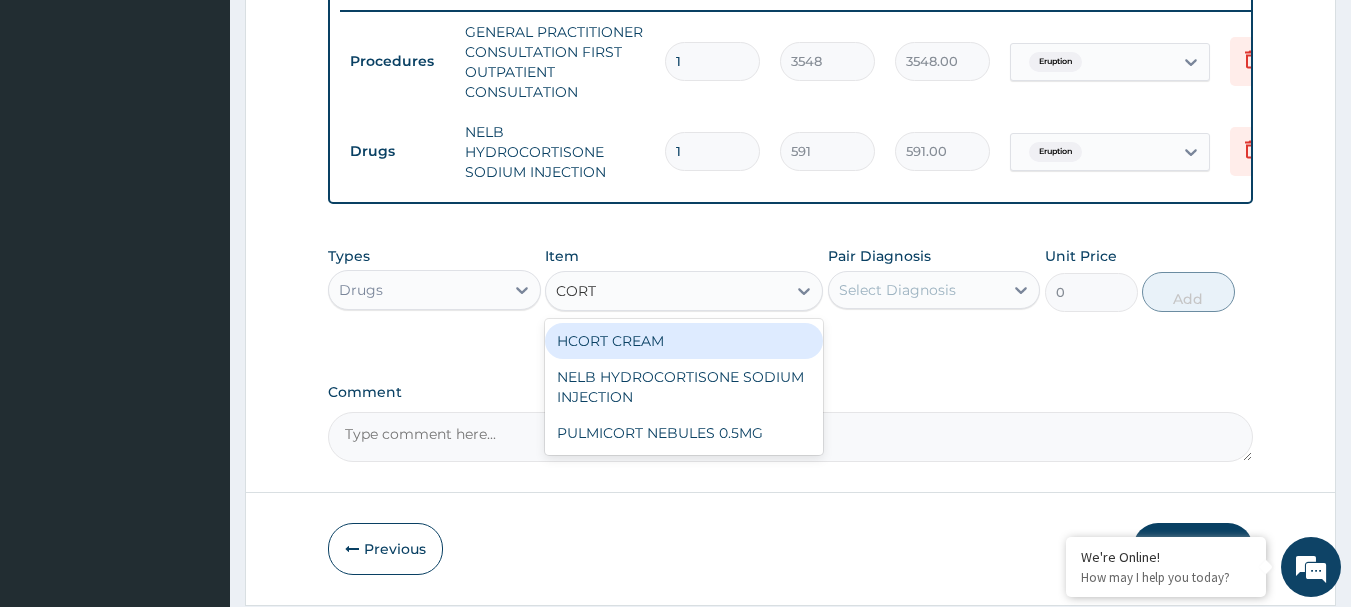 click on "HCORT CREAM" at bounding box center (684, 341) 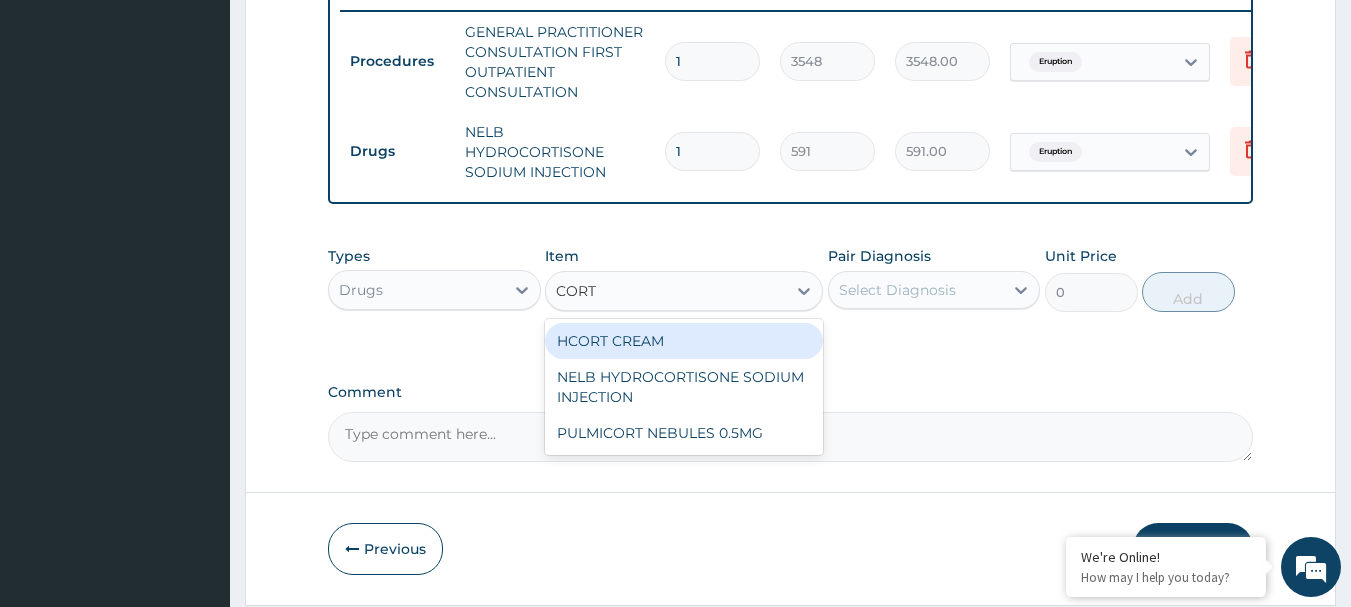 type 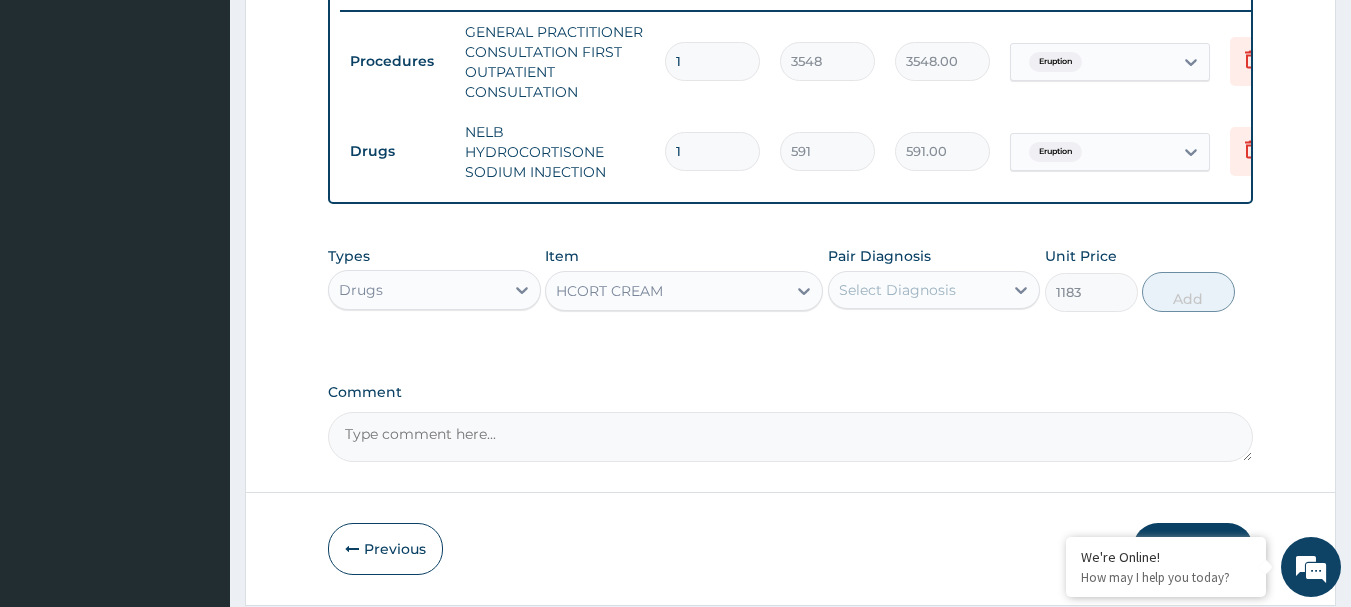 click on "Select Diagnosis" at bounding box center [897, 290] 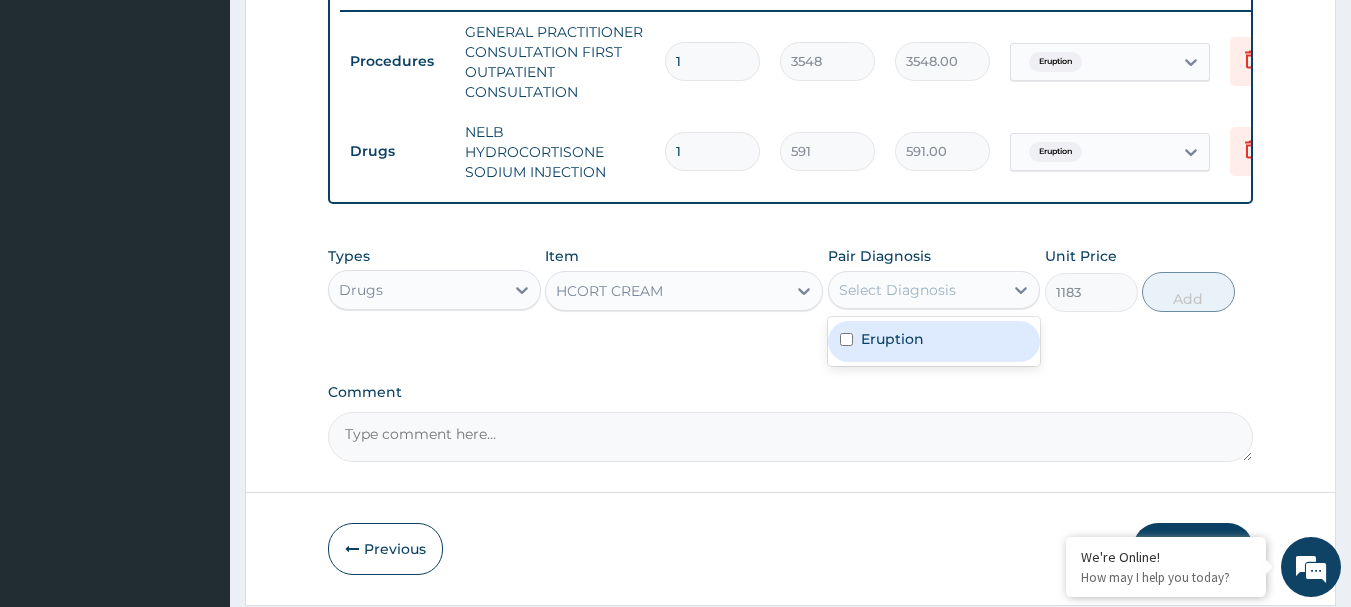 click on "Eruption" at bounding box center [892, 339] 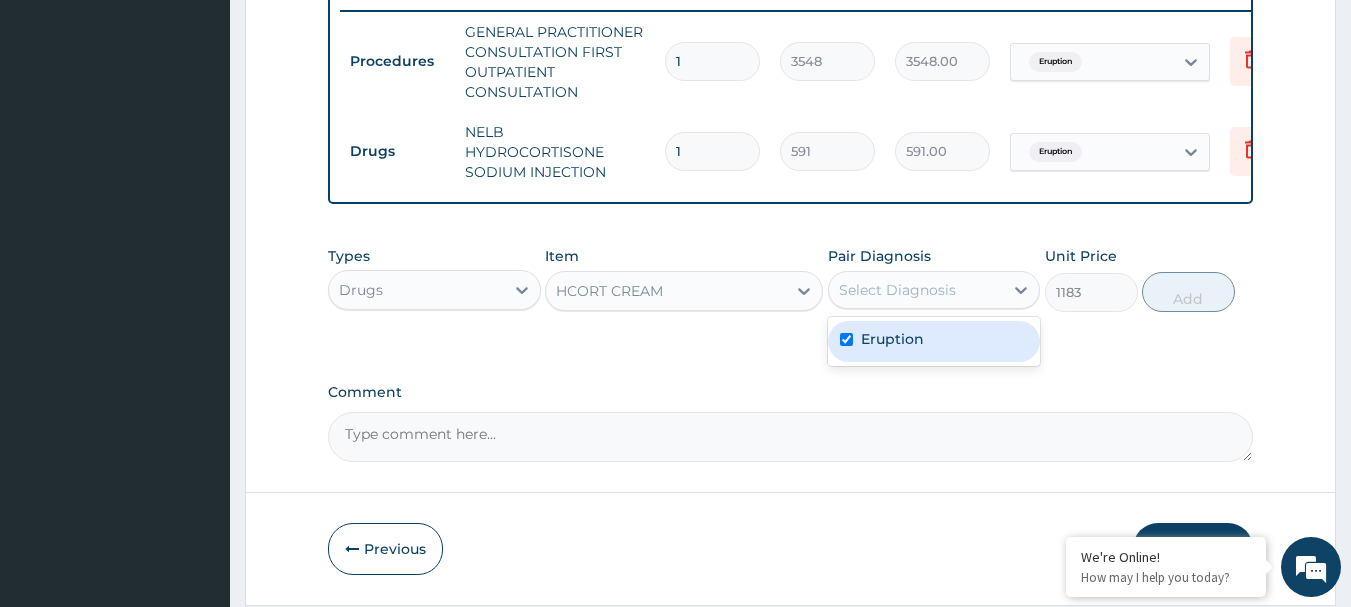 checkbox on "true" 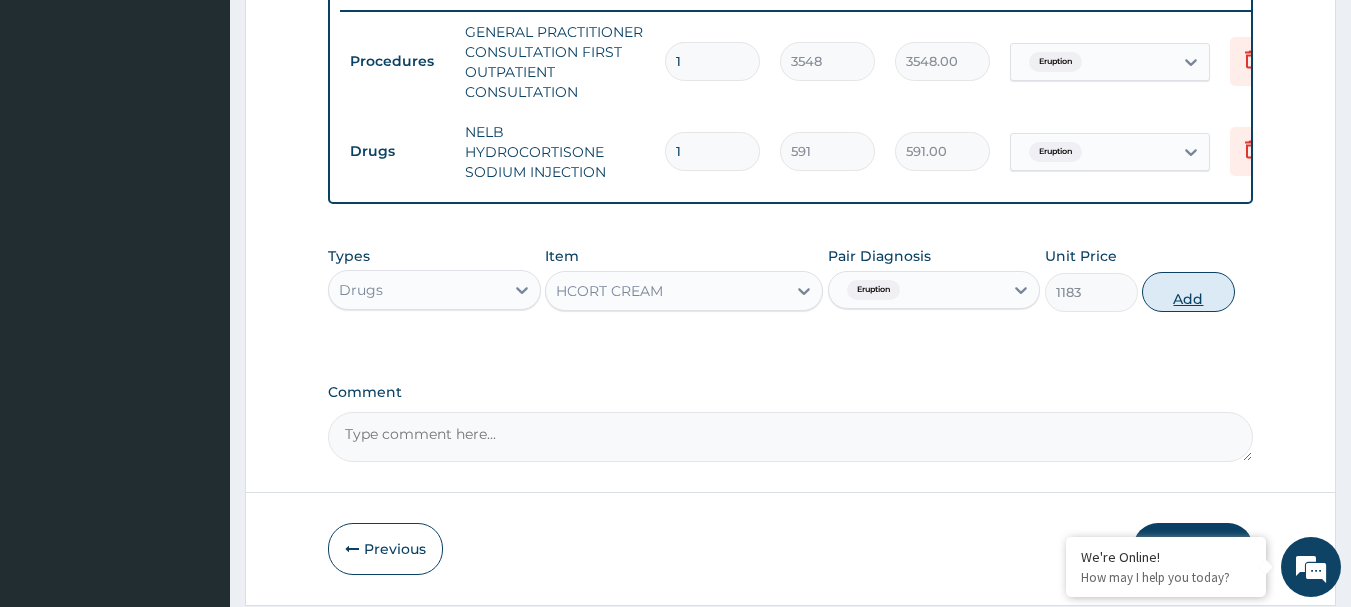 click on "Add" at bounding box center (1188, 292) 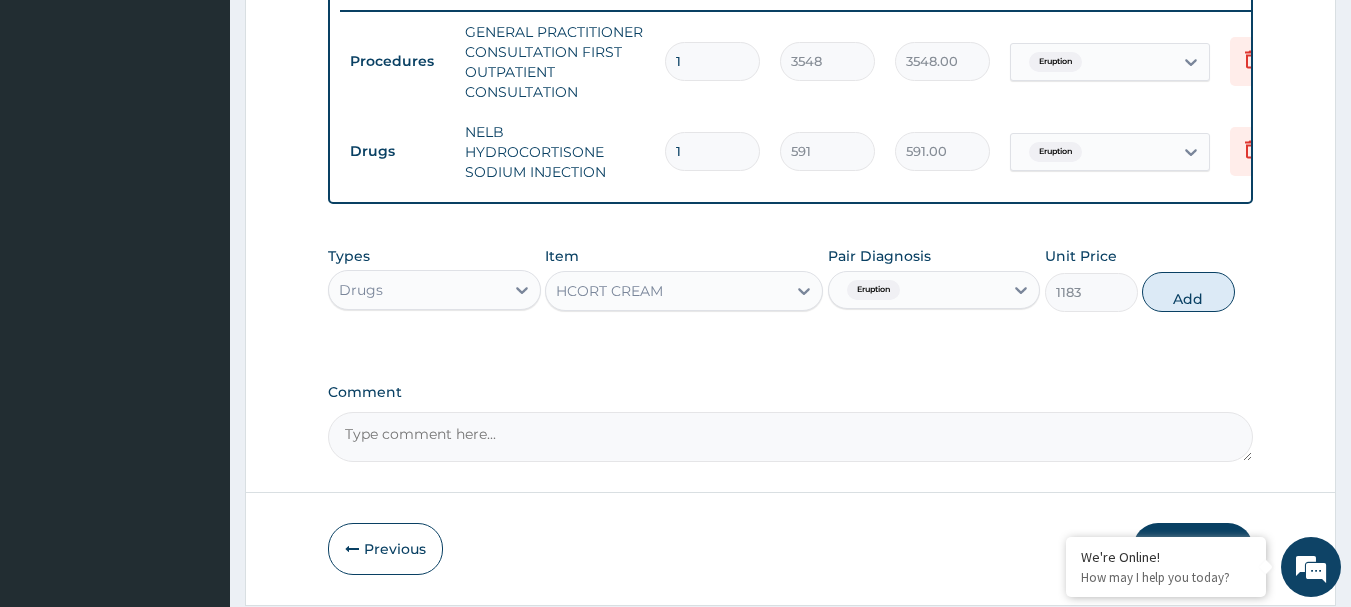 type on "0" 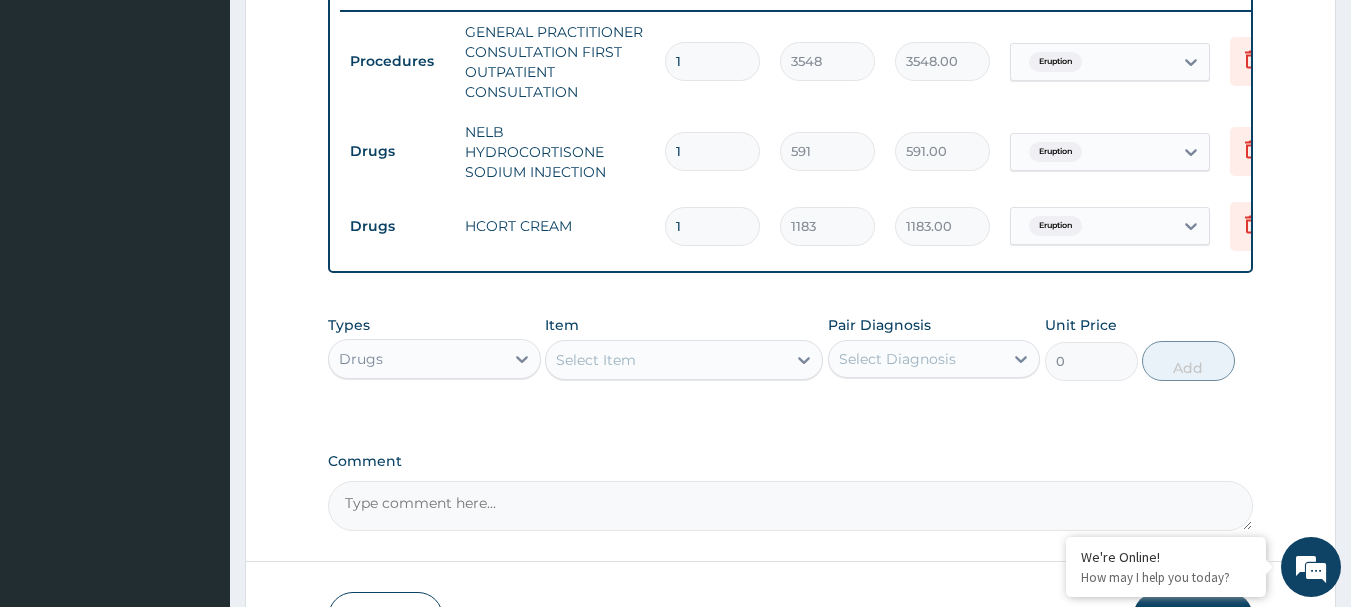 click on "Select Item" at bounding box center [666, 360] 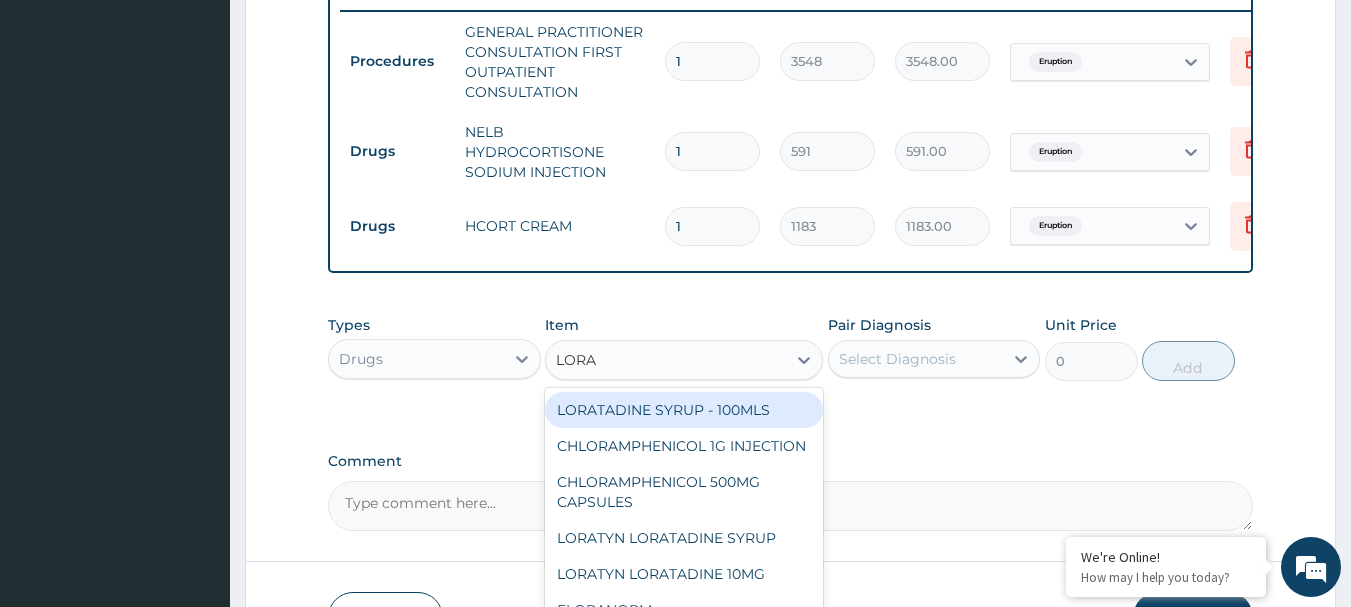 type on "LORAT" 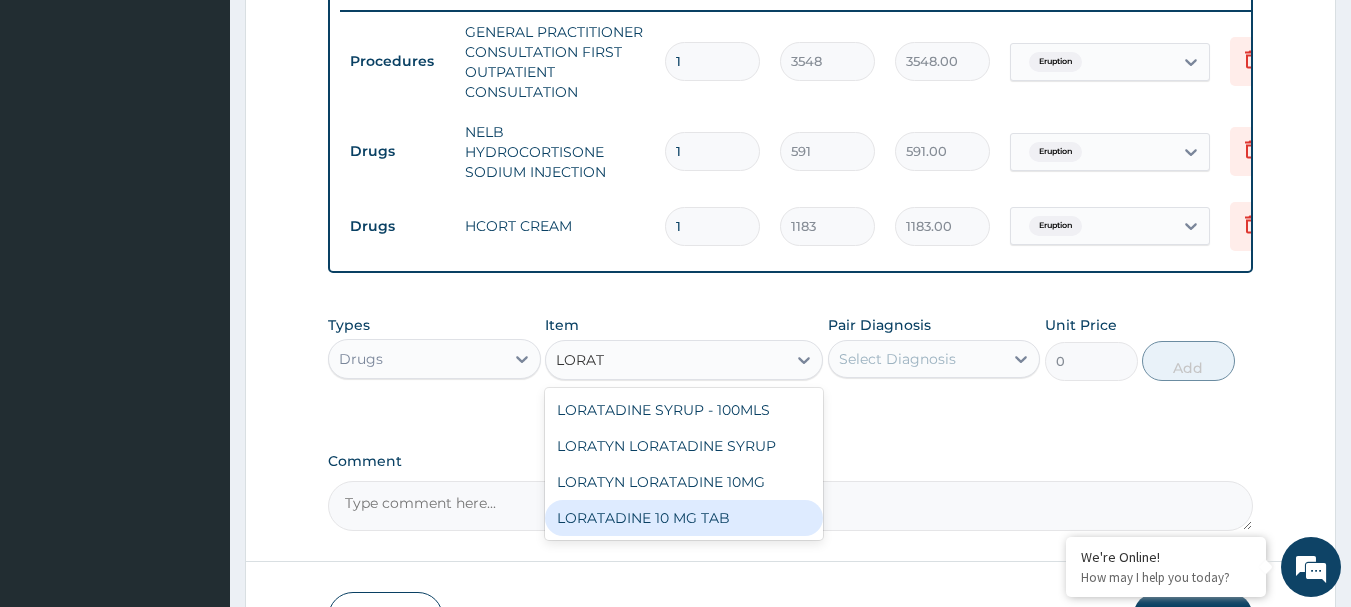 click on "LORATADINE 10 MG TAB" at bounding box center [684, 518] 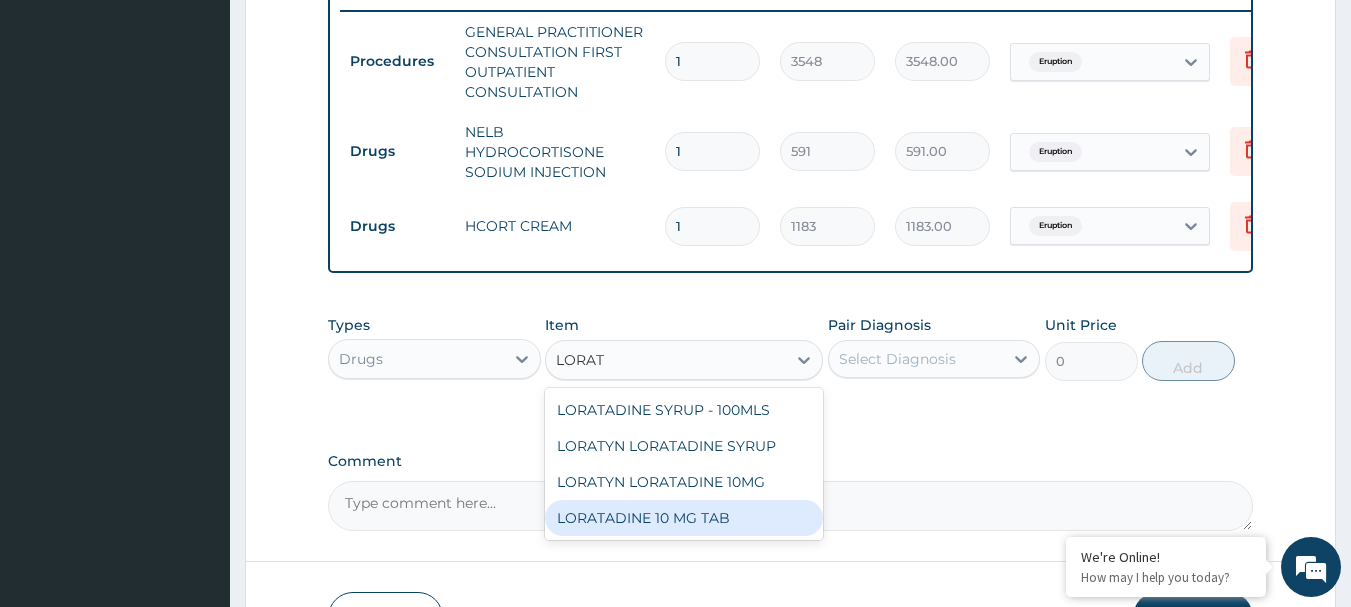 type 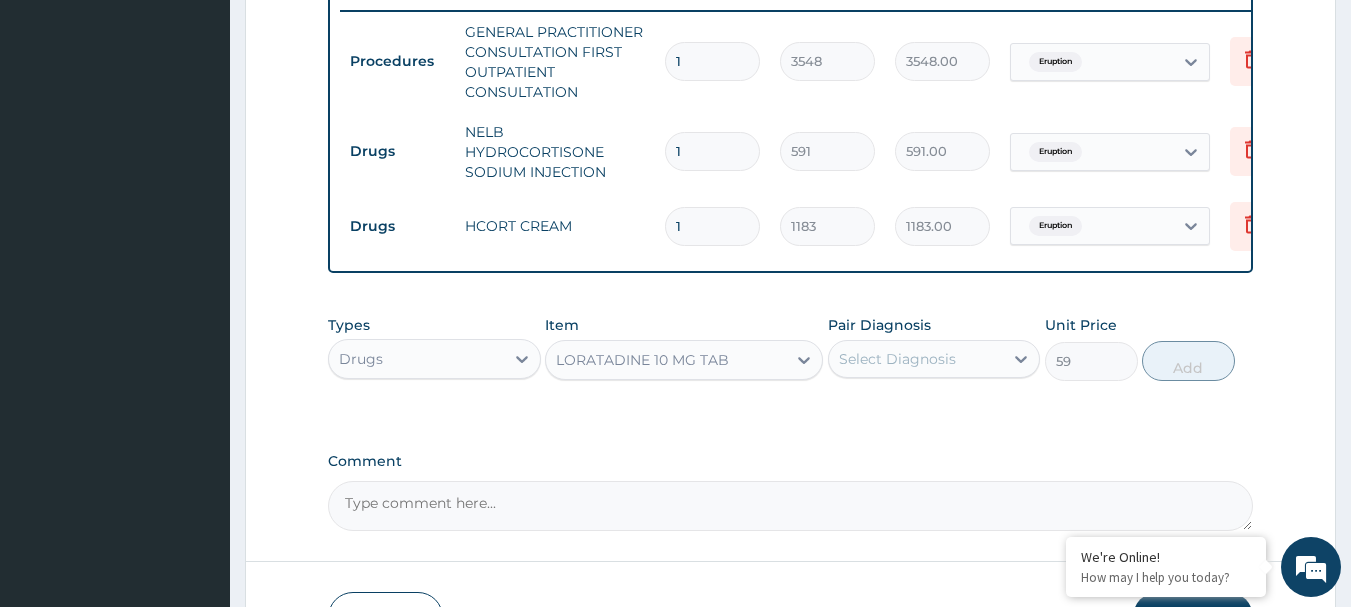 click on "Select Diagnosis" at bounding box center (897, 359) 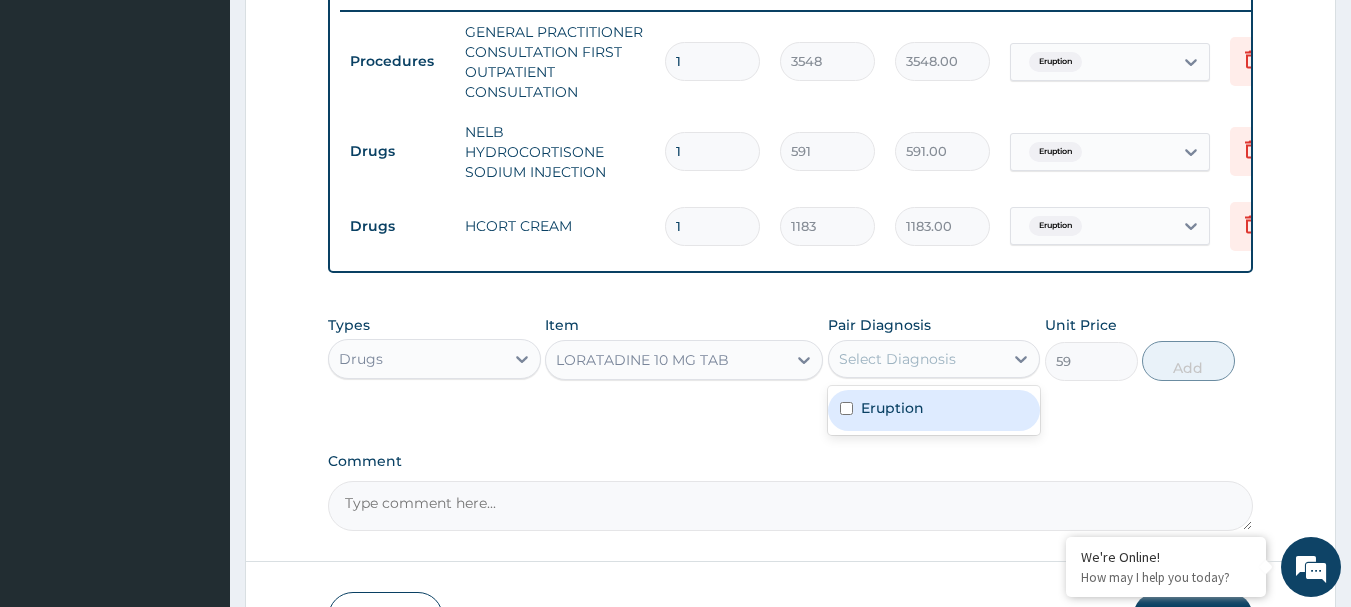 click on "Eruption" at bounding box center [934, 410] 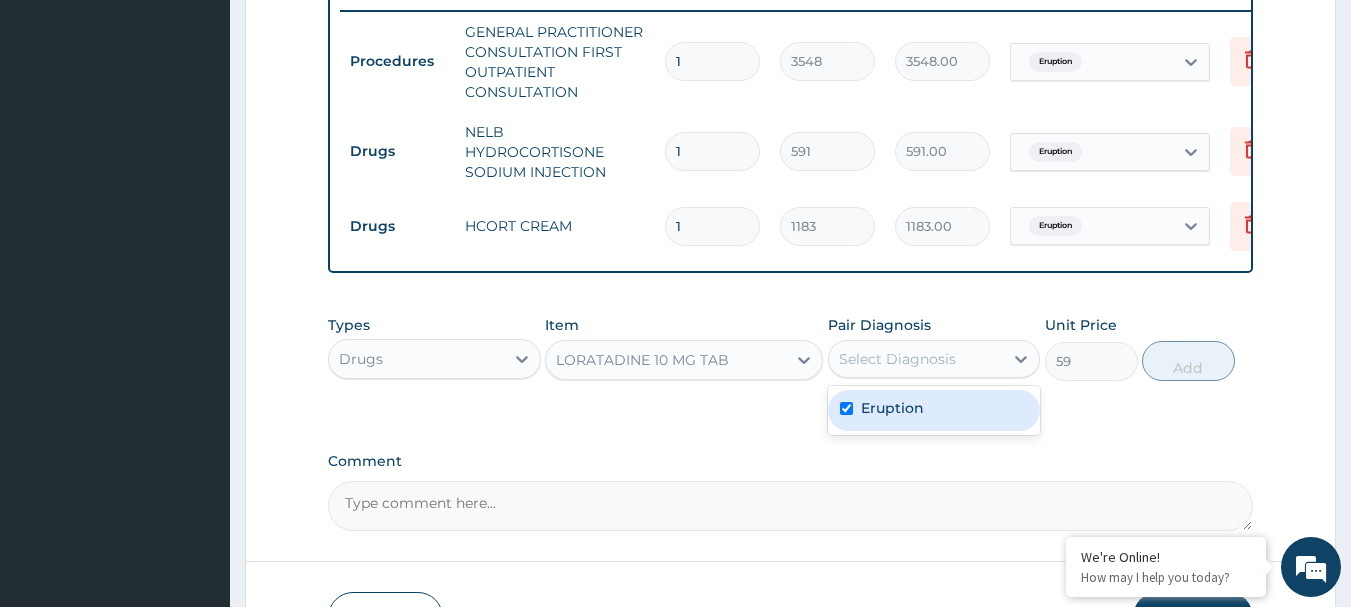checkbox on "true" 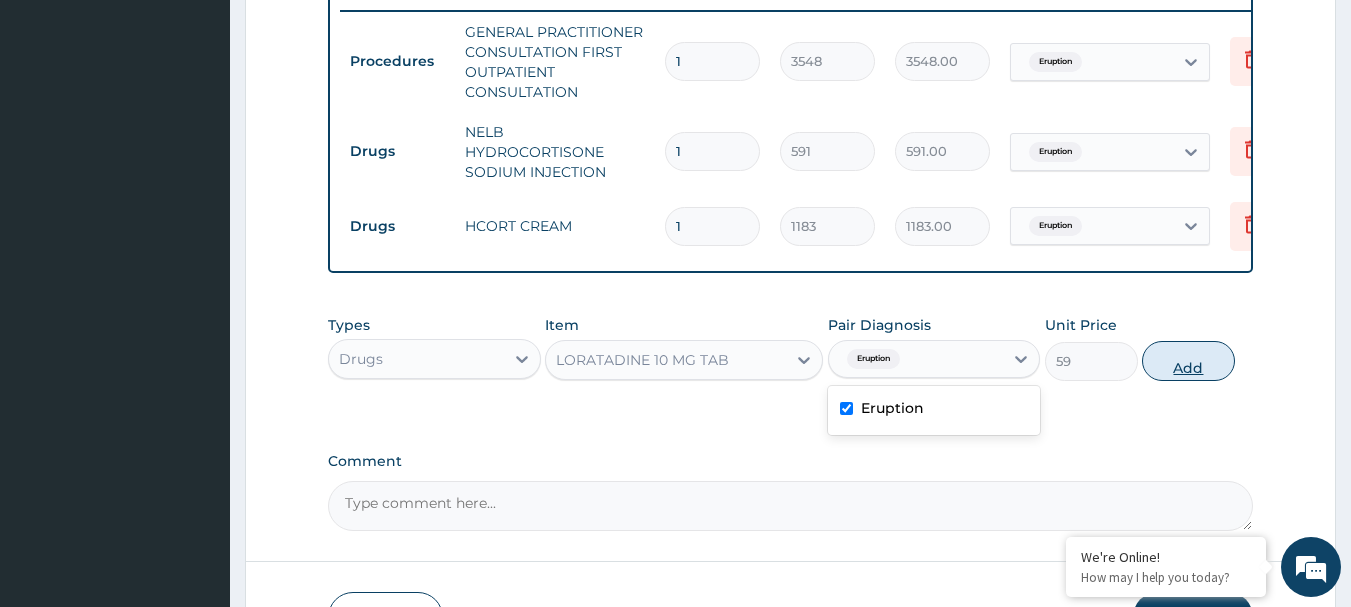 click on "Add" at bounding box center [1188, 361] 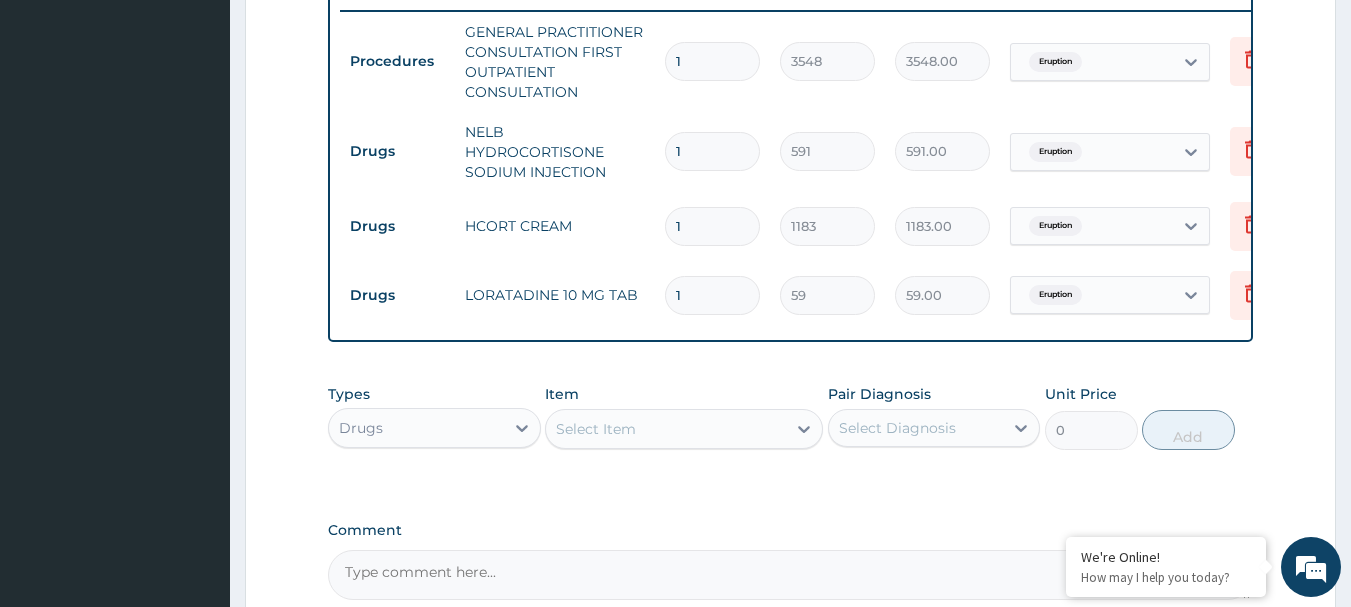 click on "1" at bounding box center (712, 295) 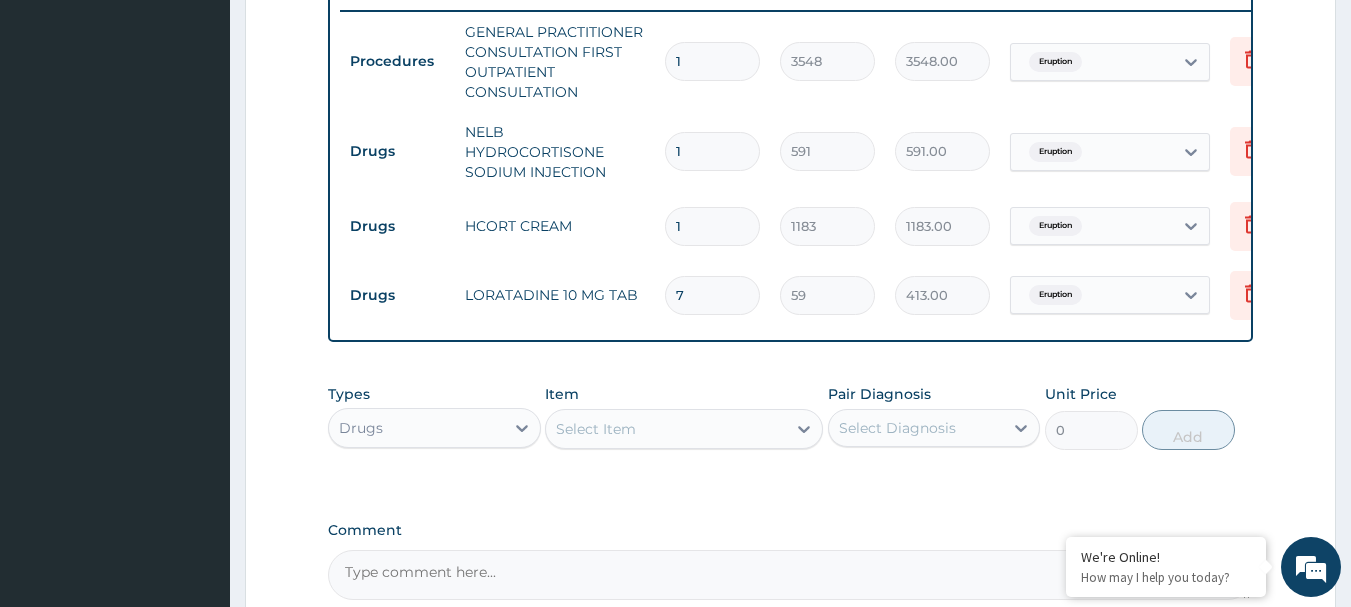 type on "7" 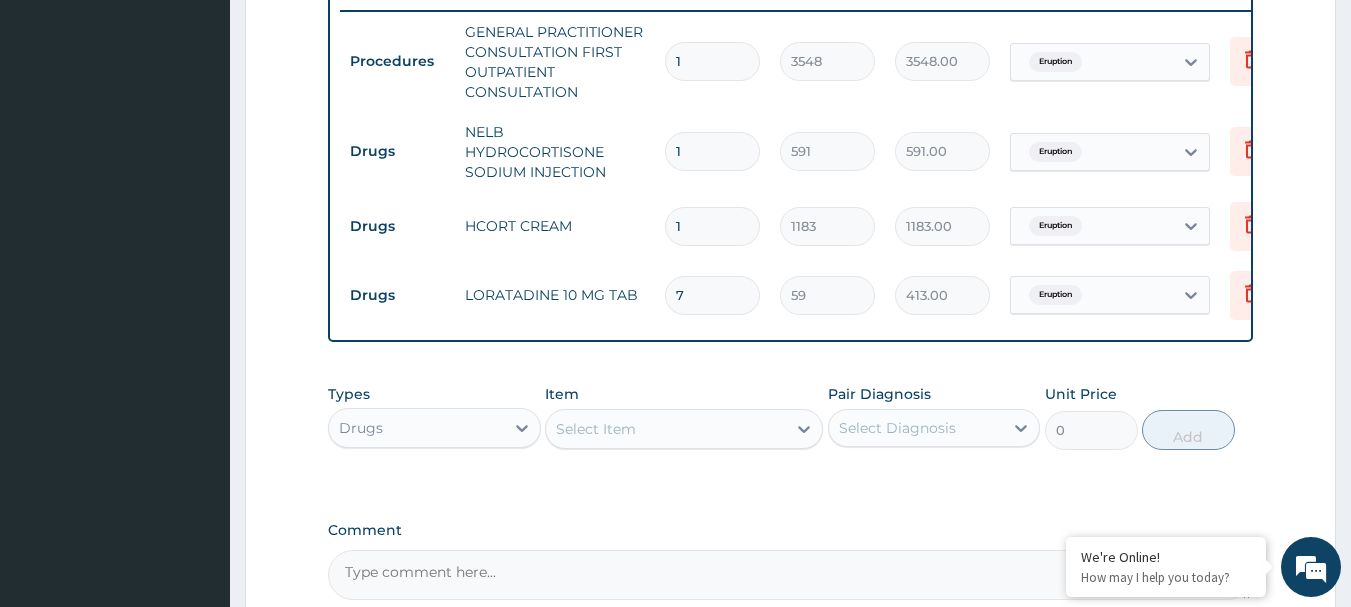 click on "Select Item" at bounding box center [596, 429] 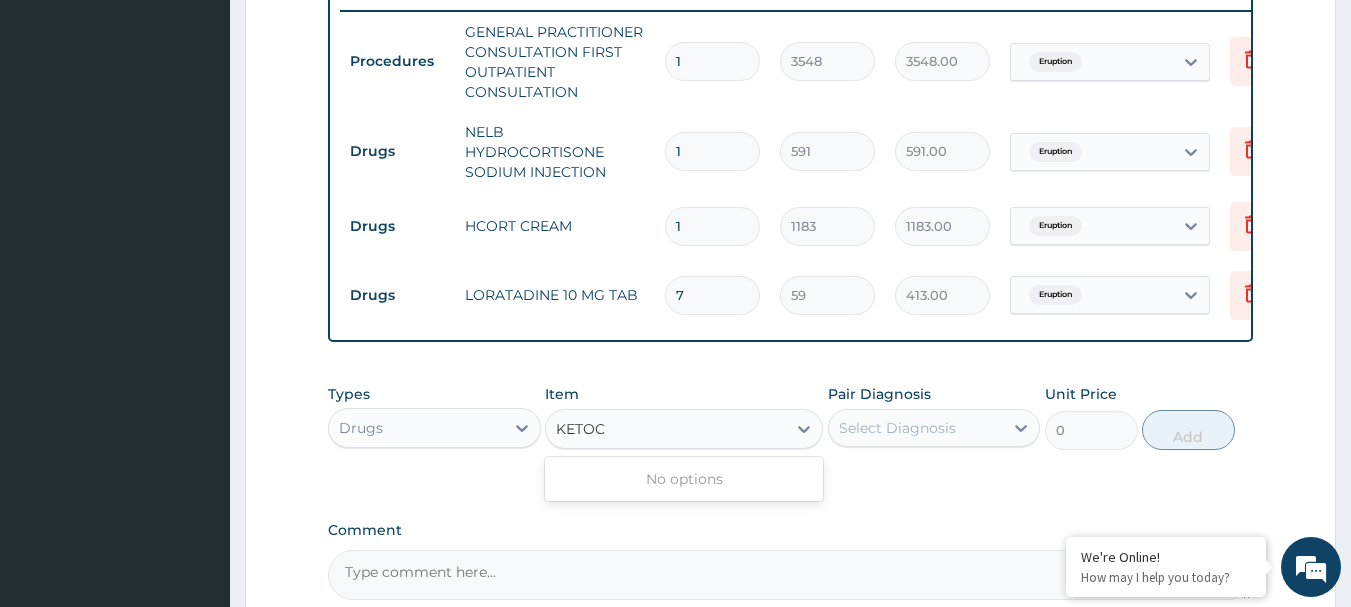 type on "KETO" 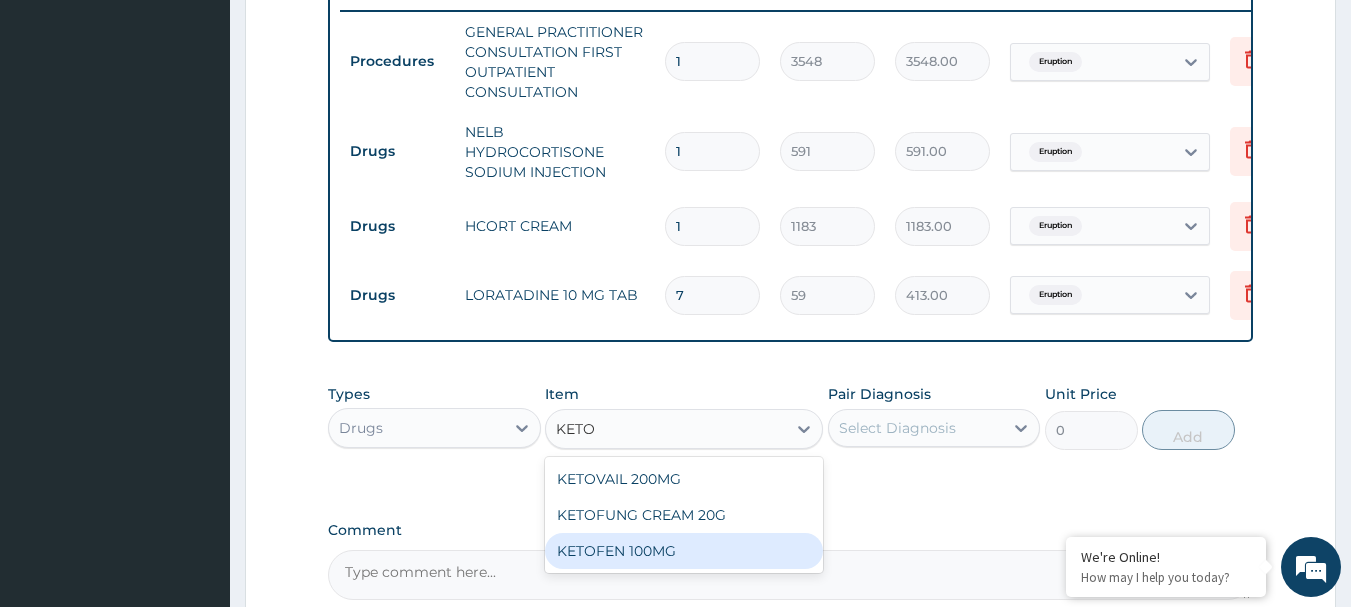 click on "KETOFEN 100MG" at bounding box center (684, 551) 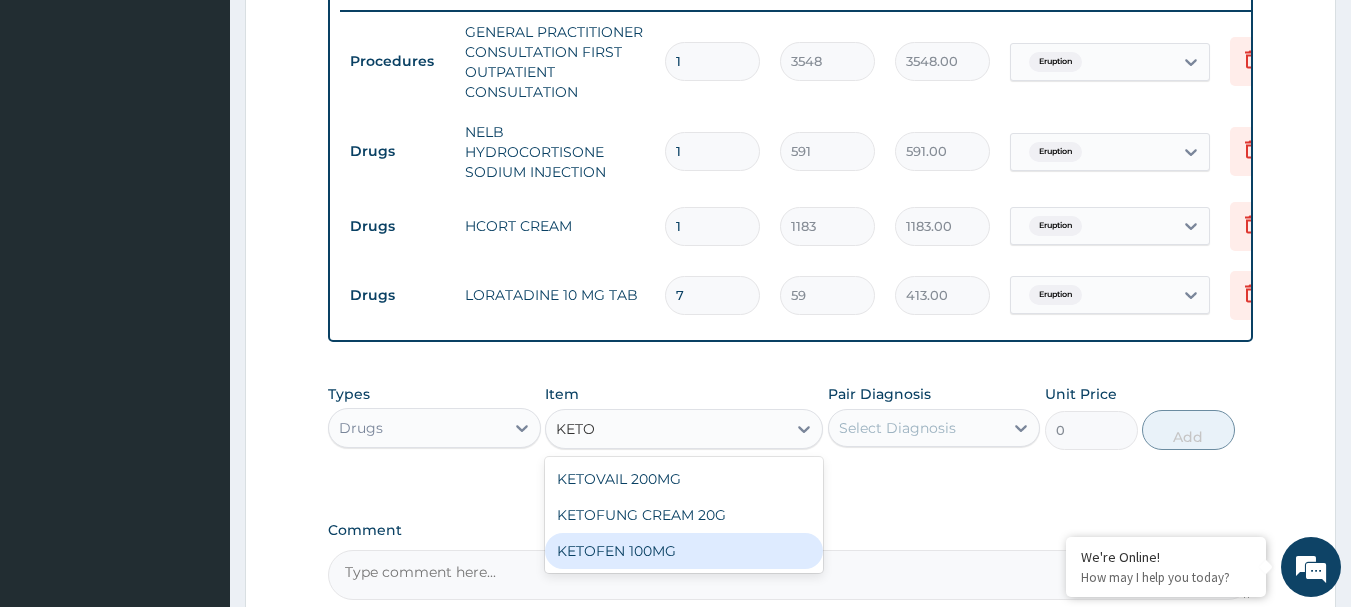 click on "Comment" at bounding box center [791, 575] 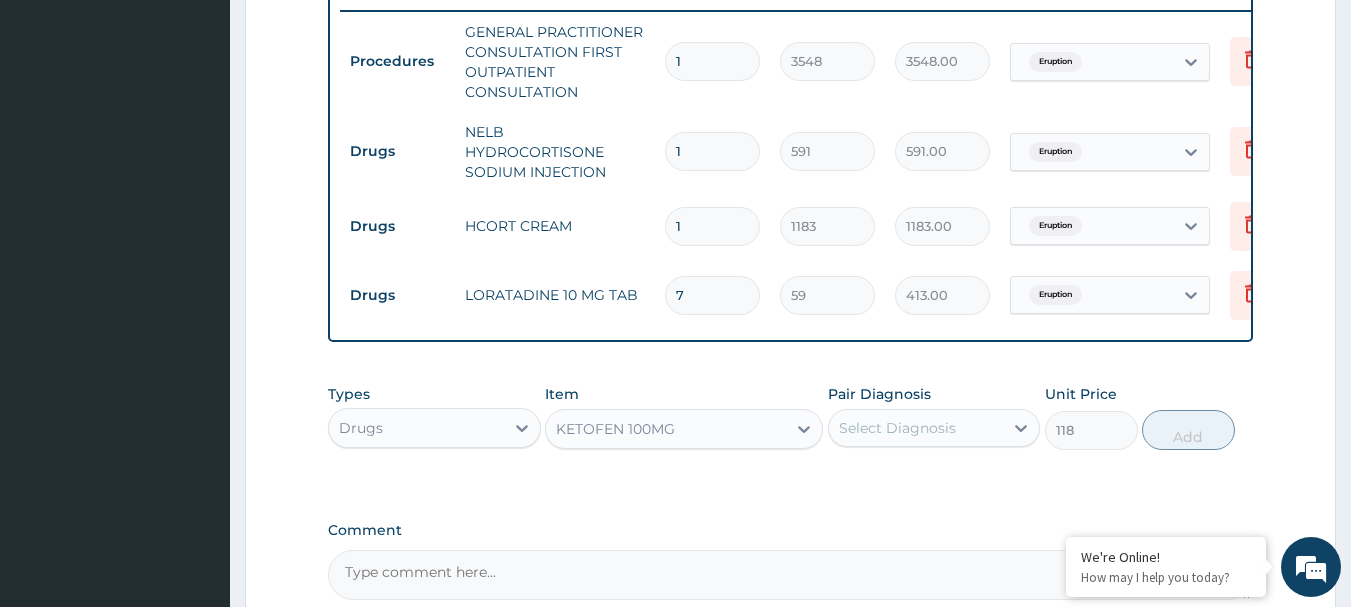 click on "Select Diagnosis" at bounding box center (897, 428) 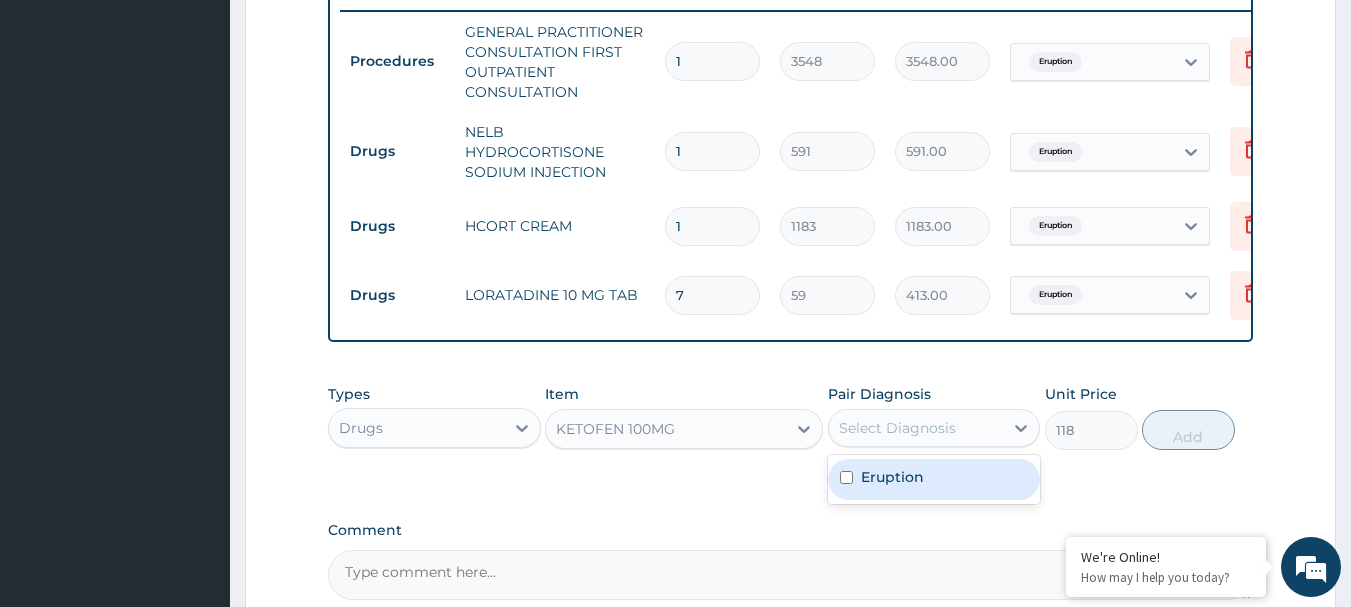 click on "Eruption" at bounding box center (934, 479) 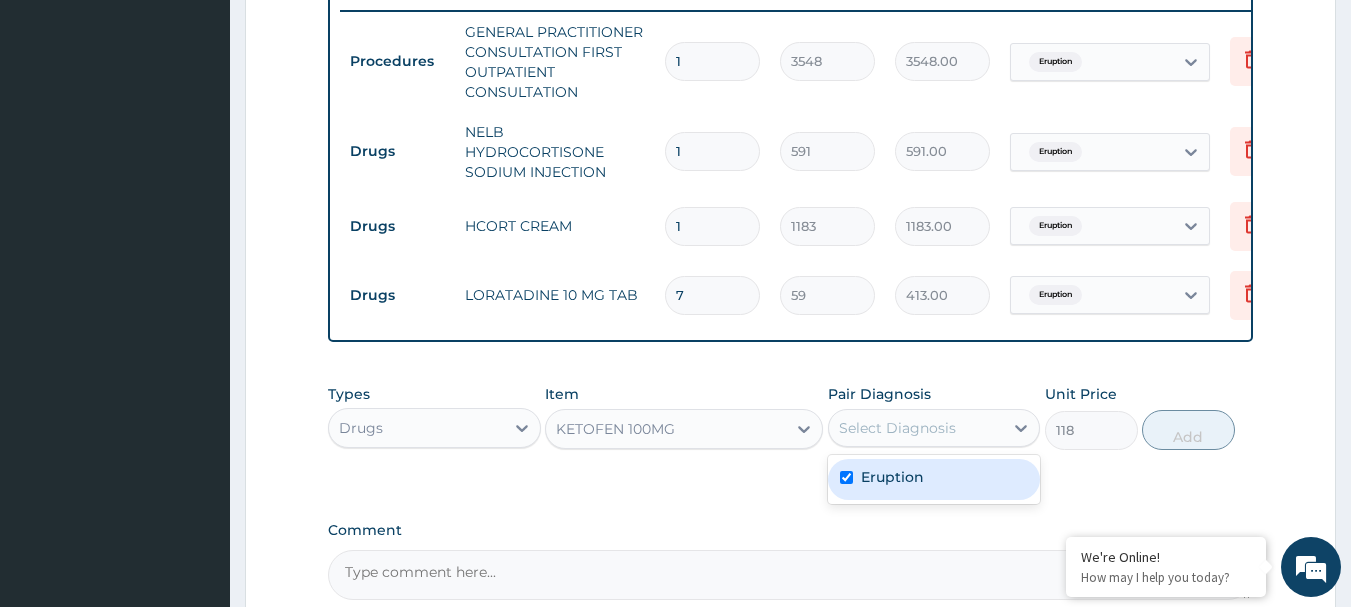 checkbox on "true" 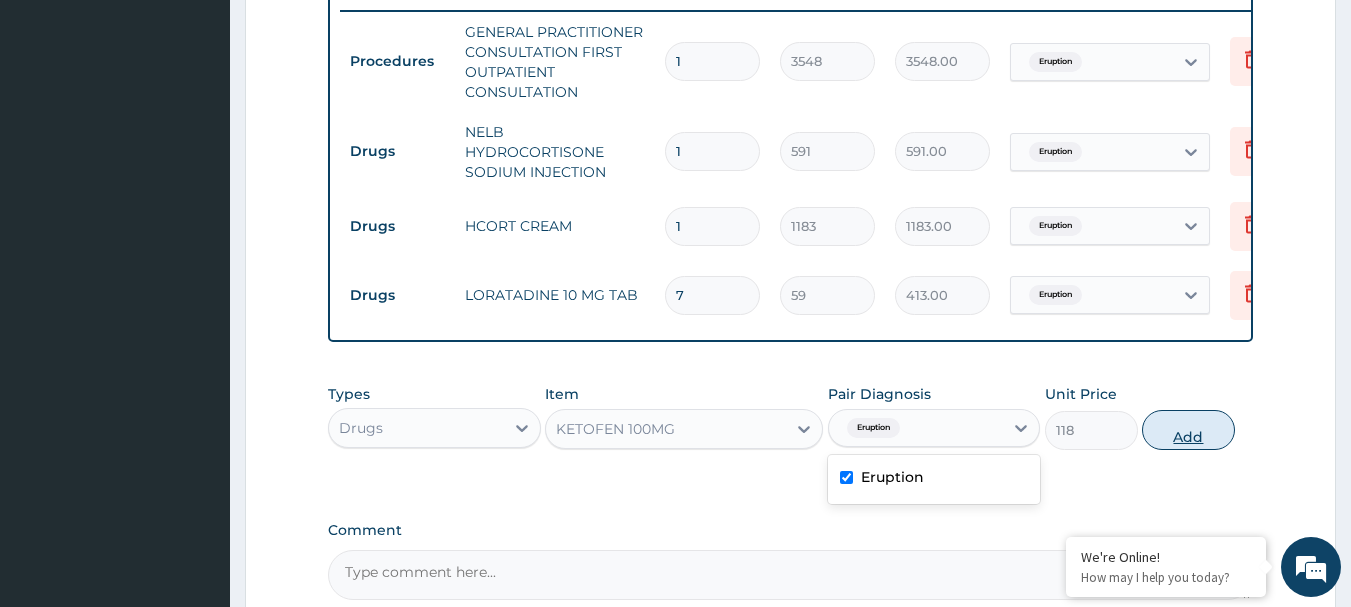 click on "Add" at bounding box center (1188, 430) 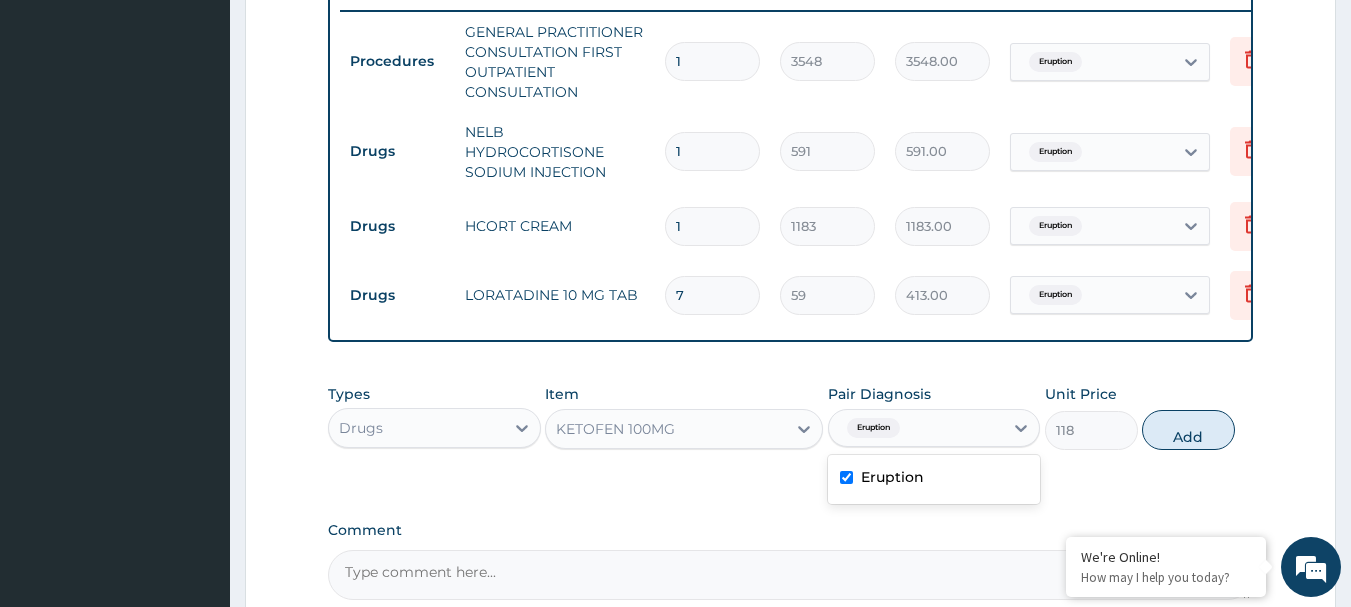 type on "0" 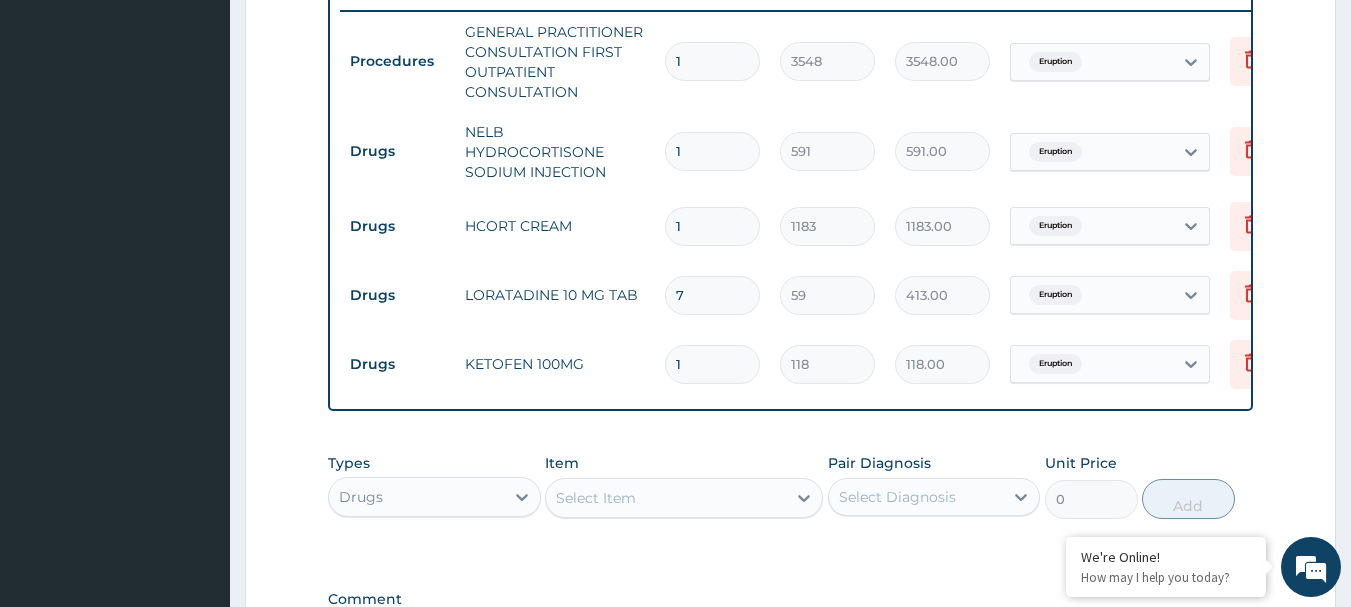 click on "1" at bounding box center (712, 364) 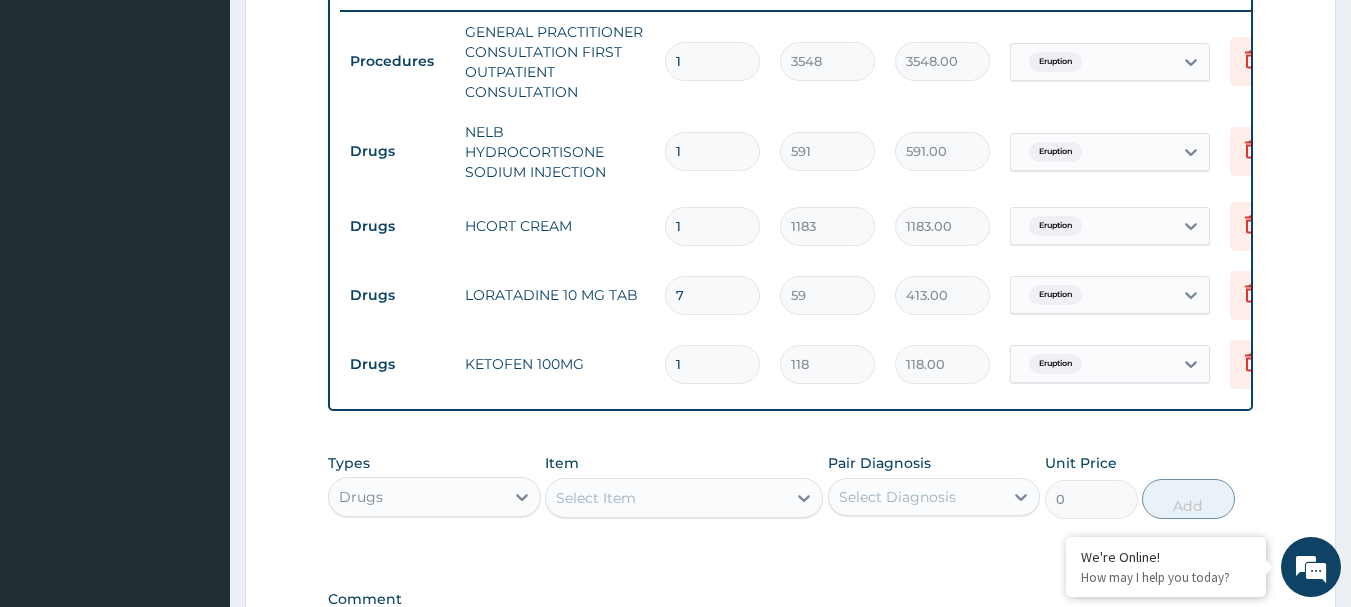 drag, startPoint x: 698, startPoint y: 354, endPoint x: 672, endPoint y: 371, distance: 31.06445 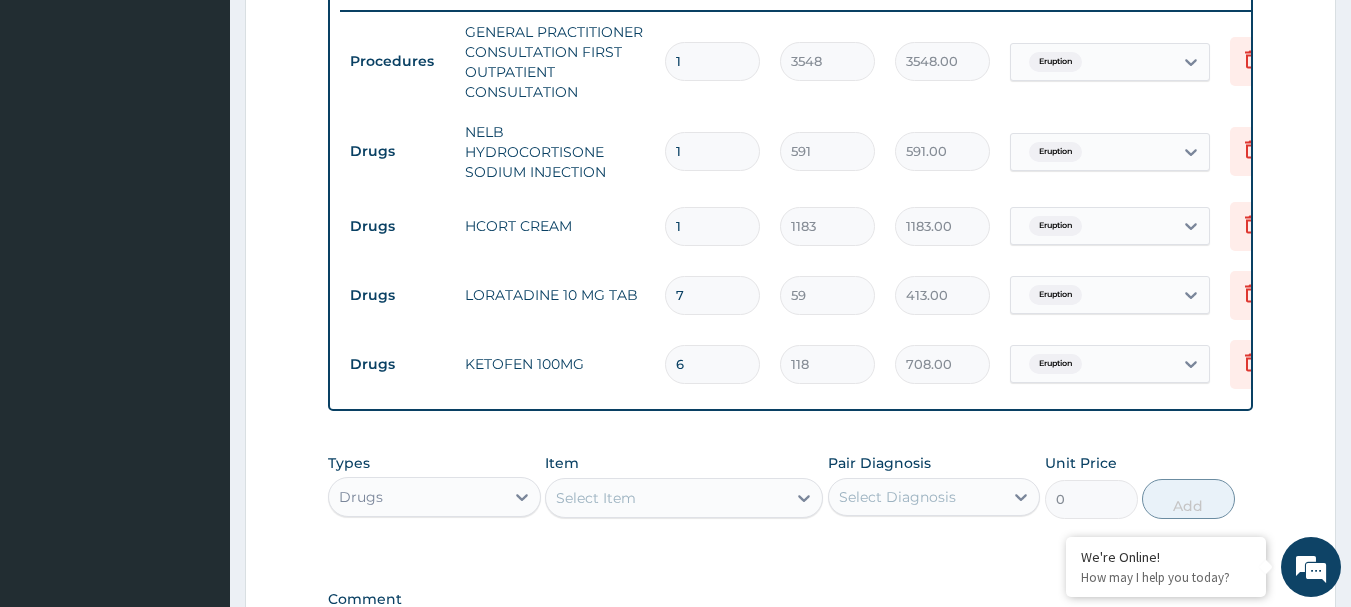 scroll, scrollTop: 1073, scrollLeft: 0, axis: vertical 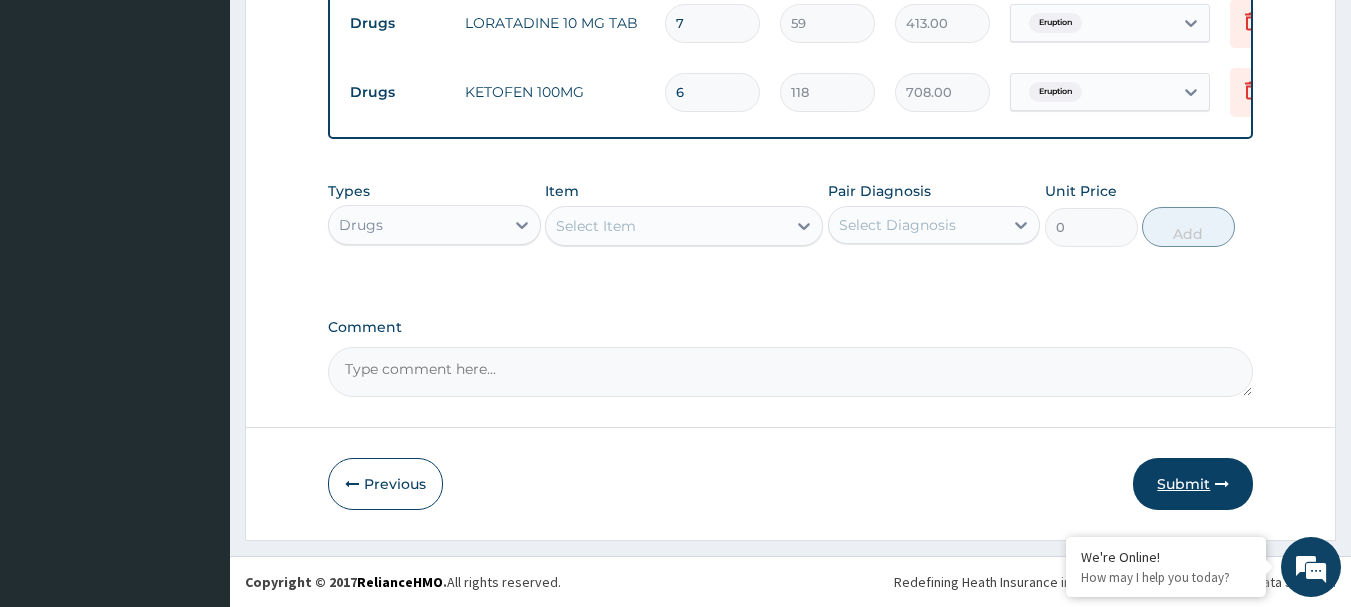 click on "Submit" at bounding box center [1193, 484] 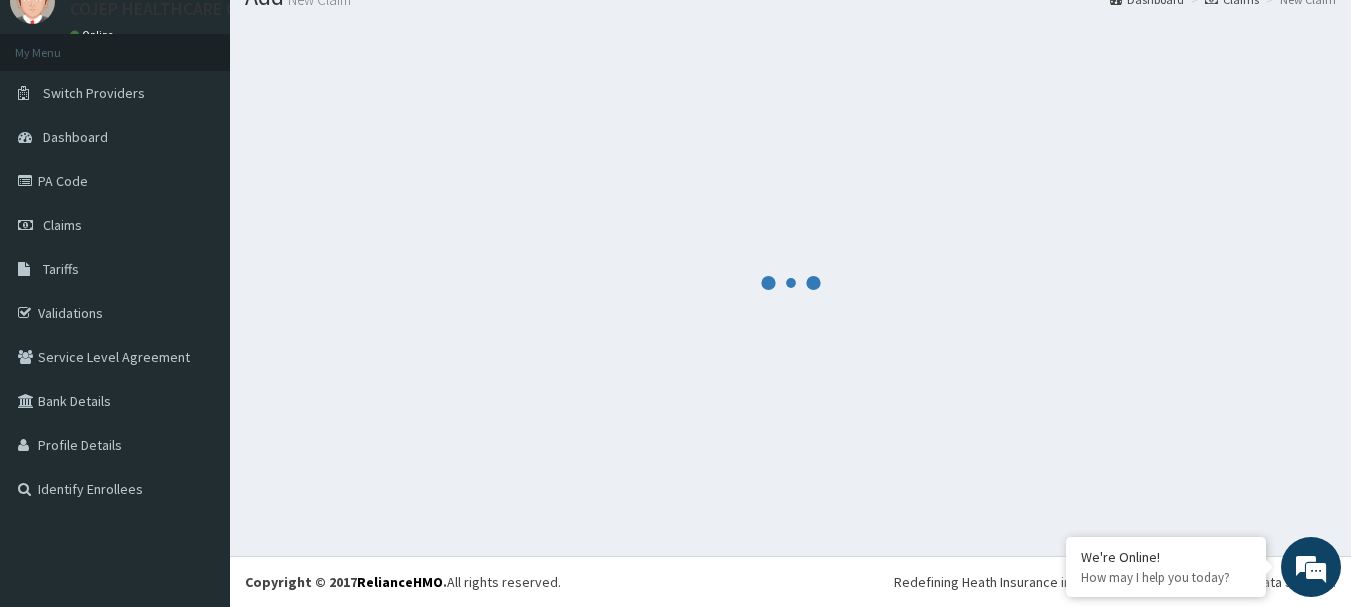 scroll, scrollTop: 1073, scrollLeft: 0, axis: vertical 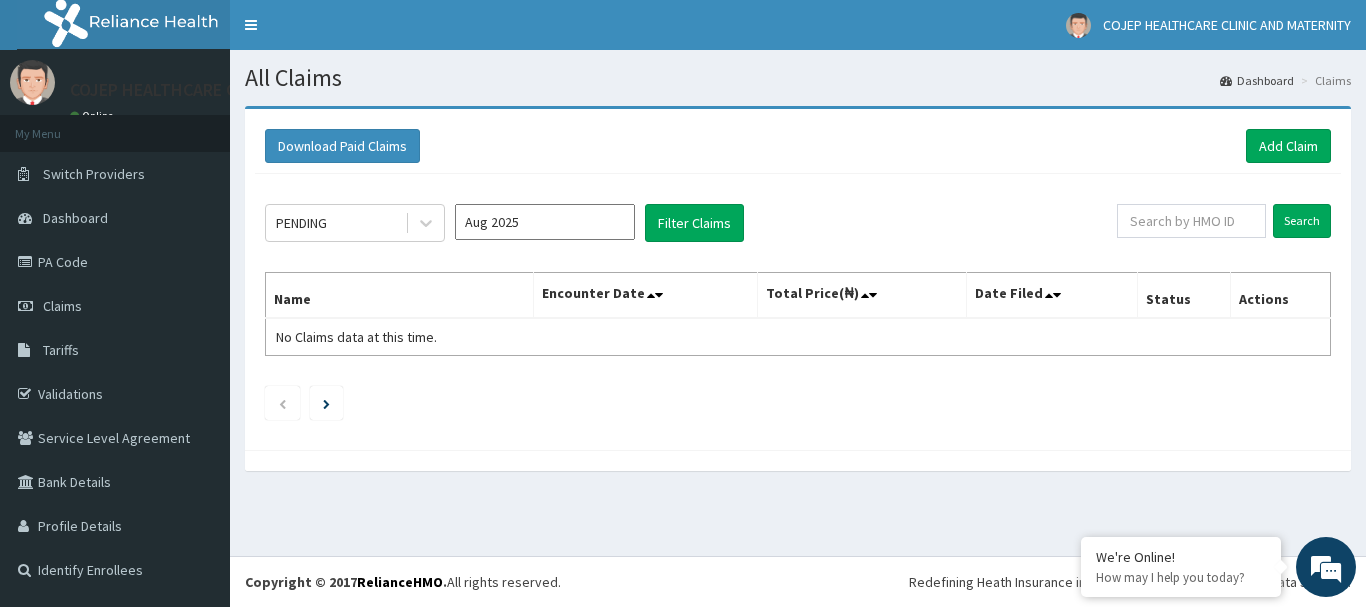 click on "Aug 2025" at bounding box center (545, 222) 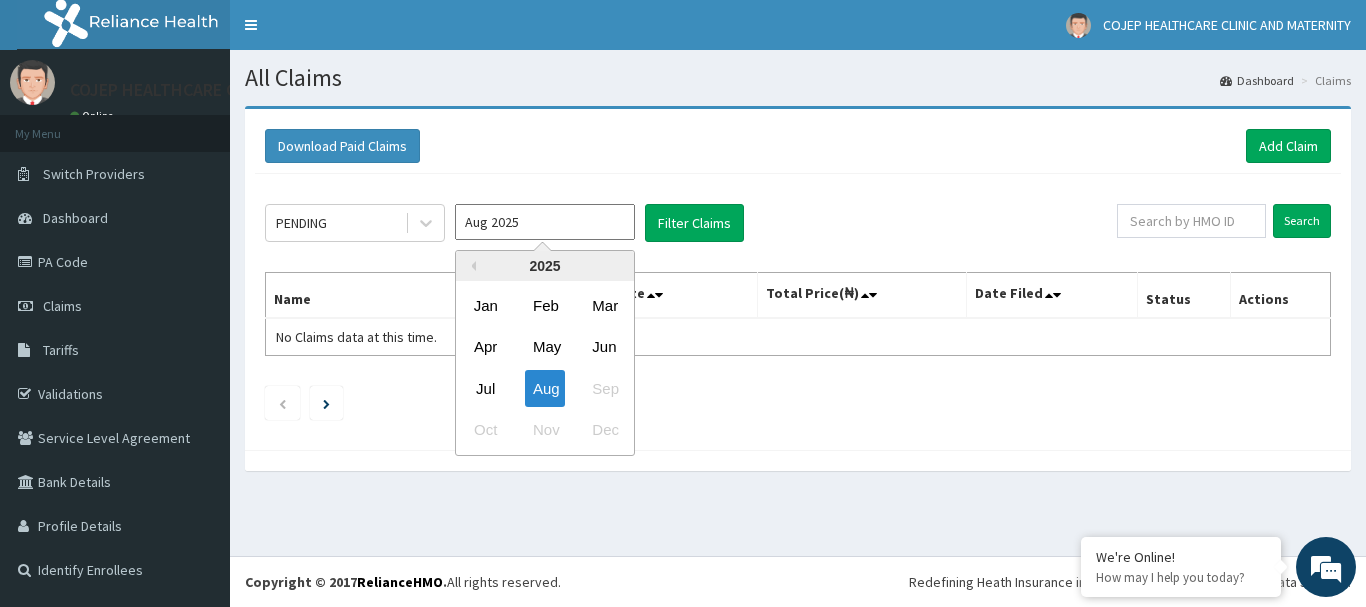 click on "Jul Aug Sep" at bounding box center (545, 388) 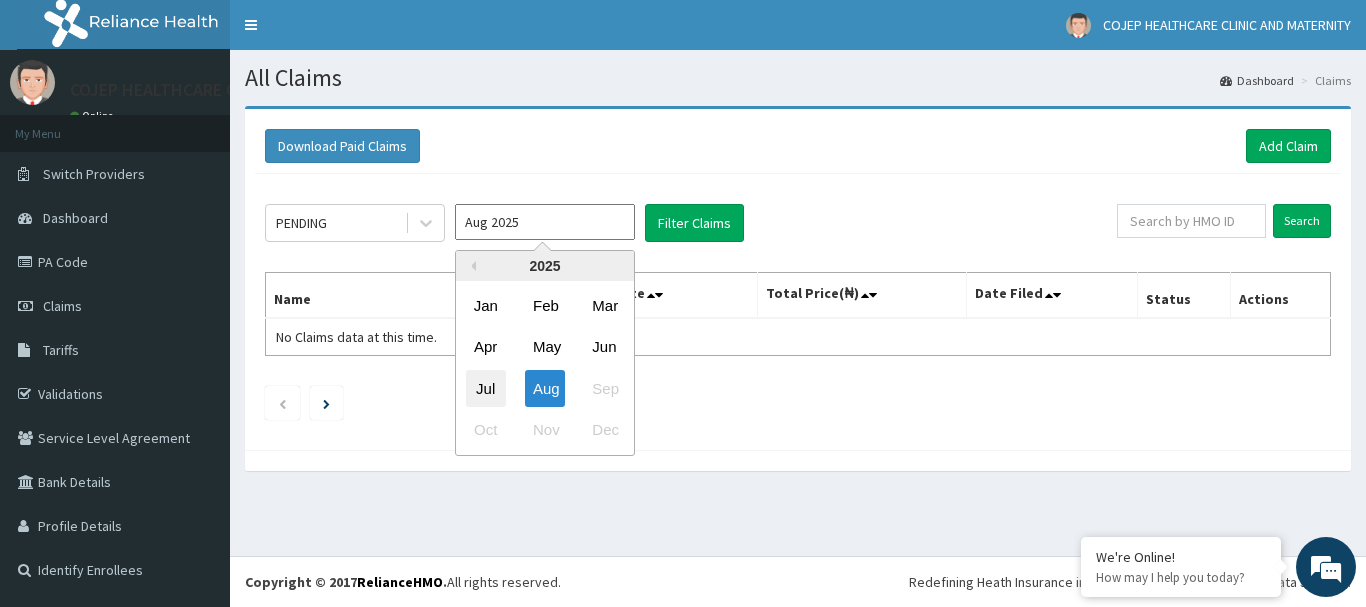 click on "Jul" at bounding box center [486, 388] 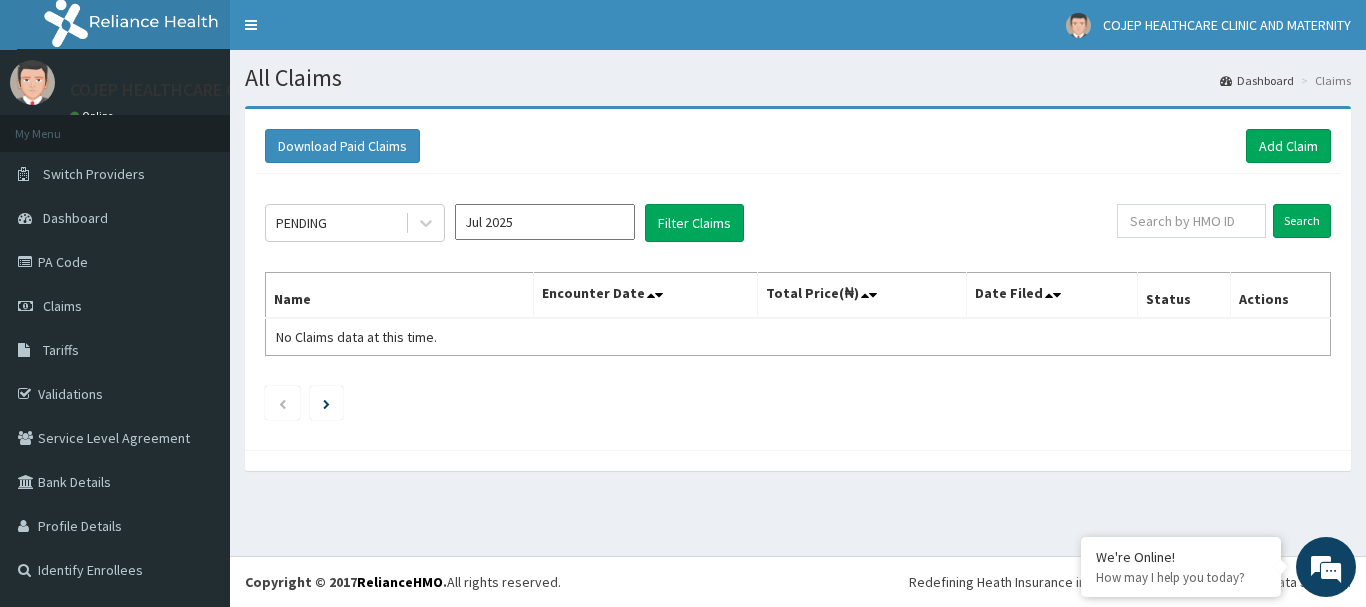 click on "PENDING [MONTH] [YEAR] Filter Claims Search Name Encounter Date Total Price(₦) Date Filed Status Actions No Claims data at this time." 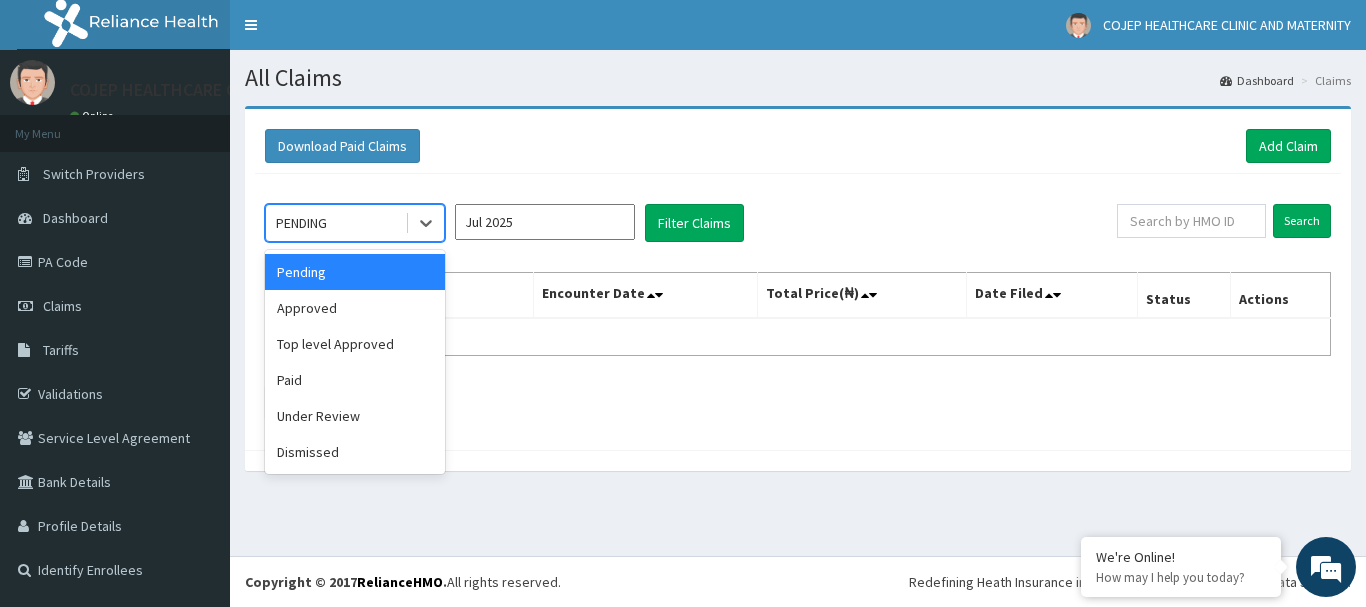click on "PENDING" at bounding box center [335, 223] 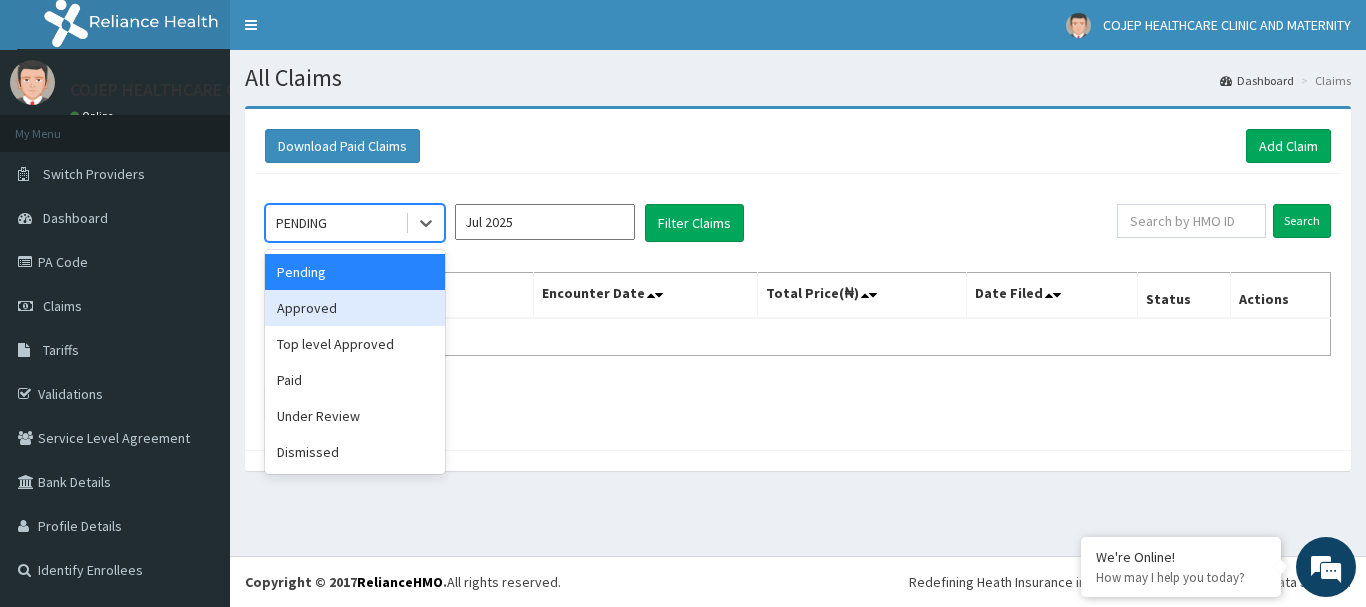 click on "Approved" at bounding box center (355, 308) 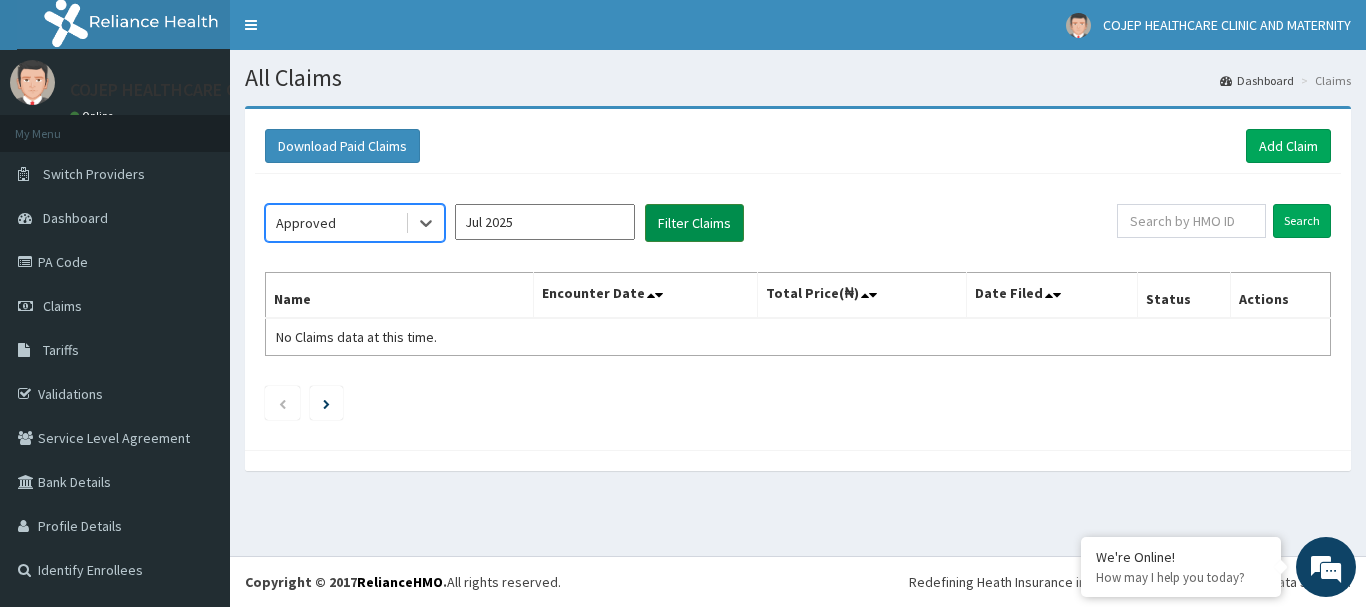 click on "Filter Claims" at bounding box center [694, 223] 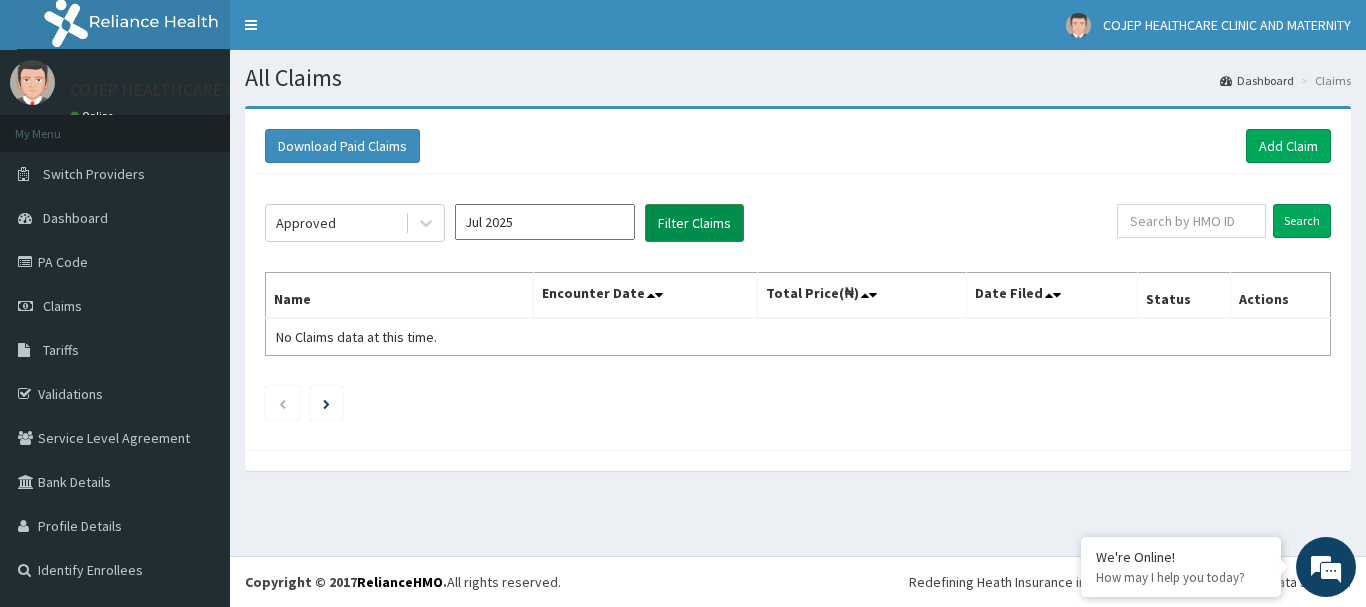 click on "Filter Claims" at bounding box center [694, 223] 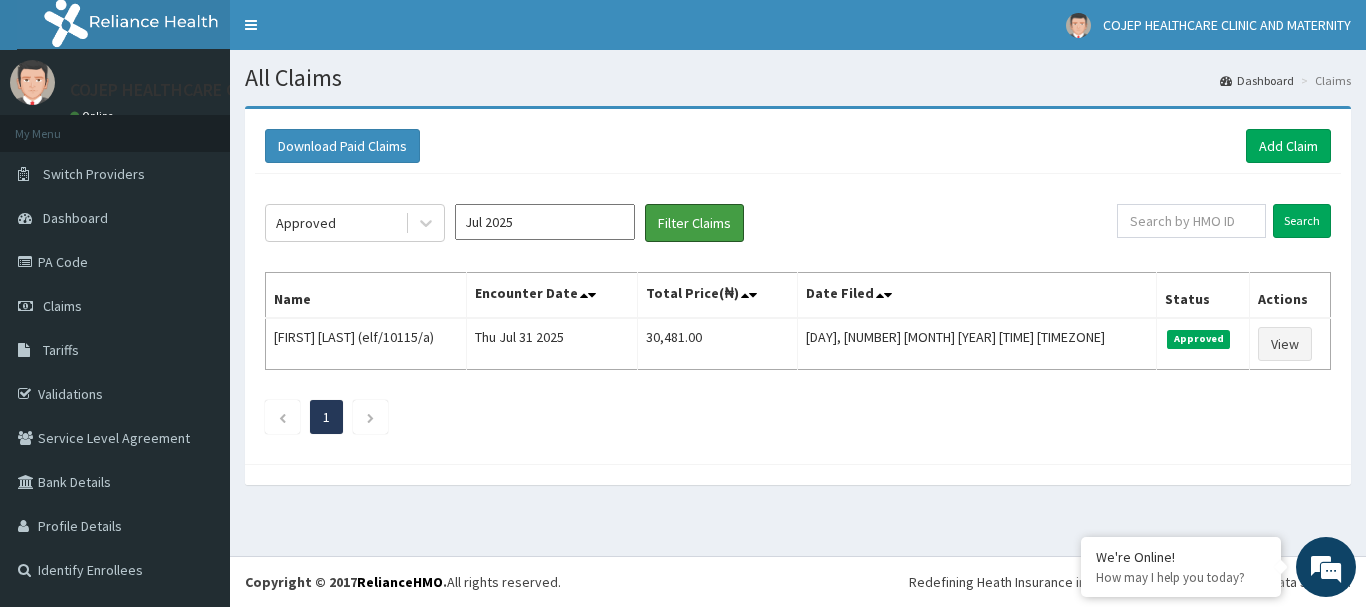 scroll, scrollTop: 0, scrollLeft: 0, axis: both 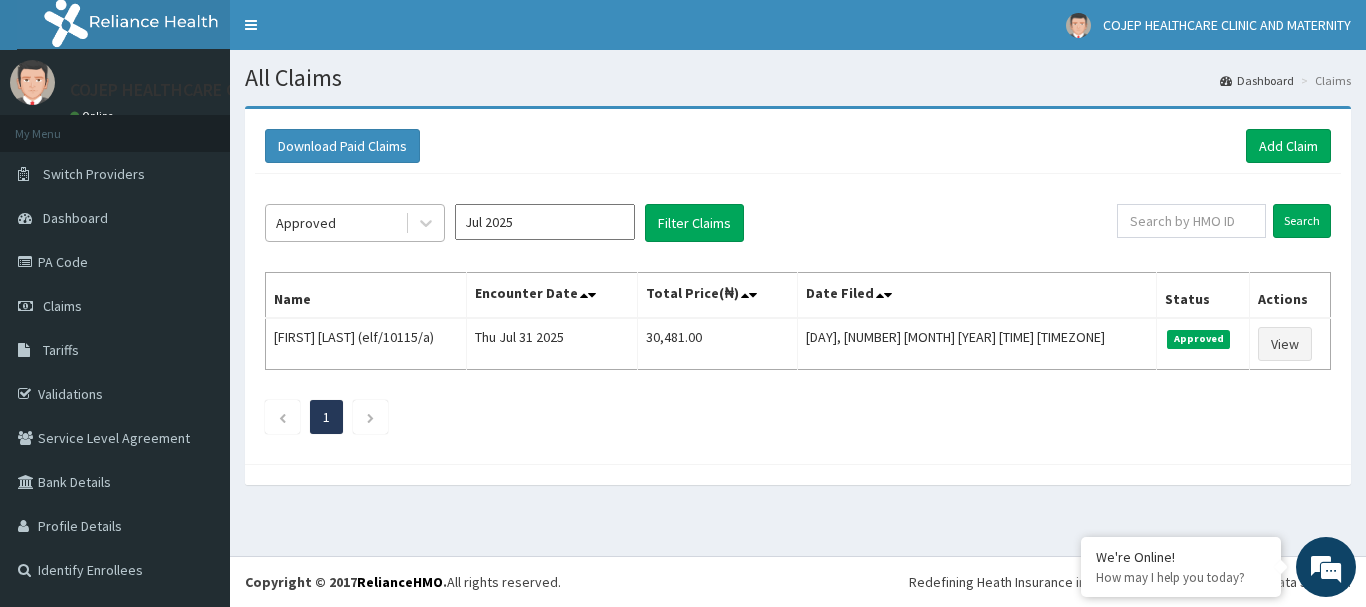 click on "Approved" at bounding box center [335, 223] 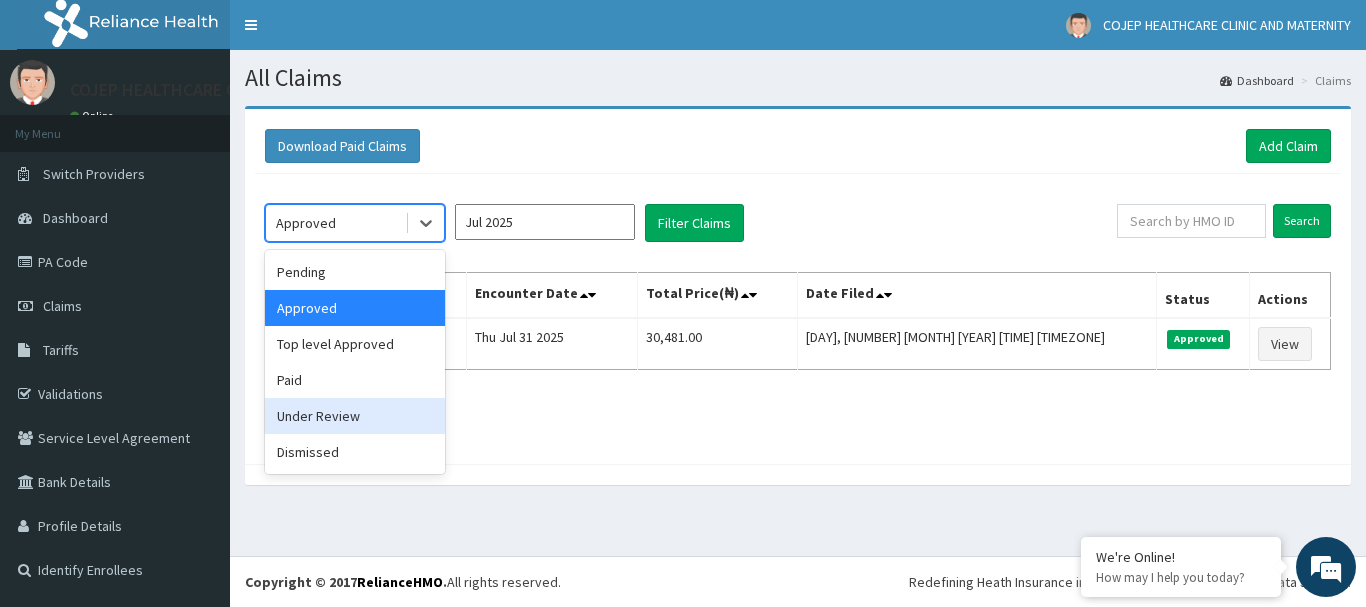 click on "Under Review" at bounding box center (355, 416) 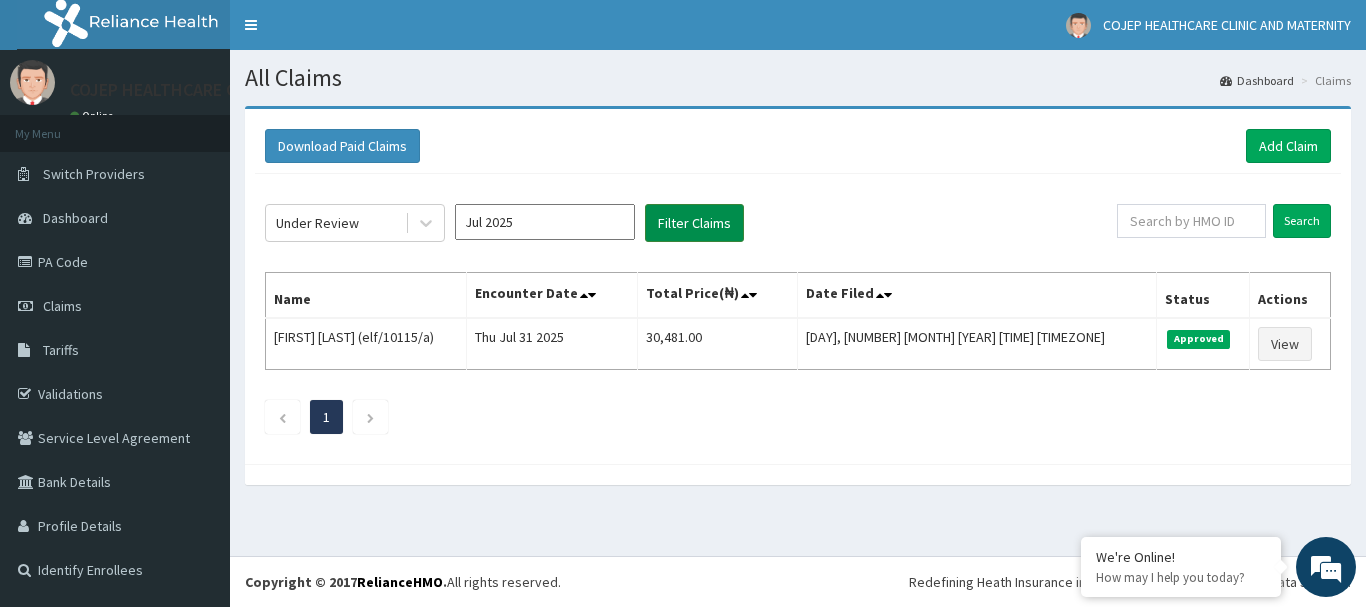 click on "Filter Claims" at bounding box center (694, 223) 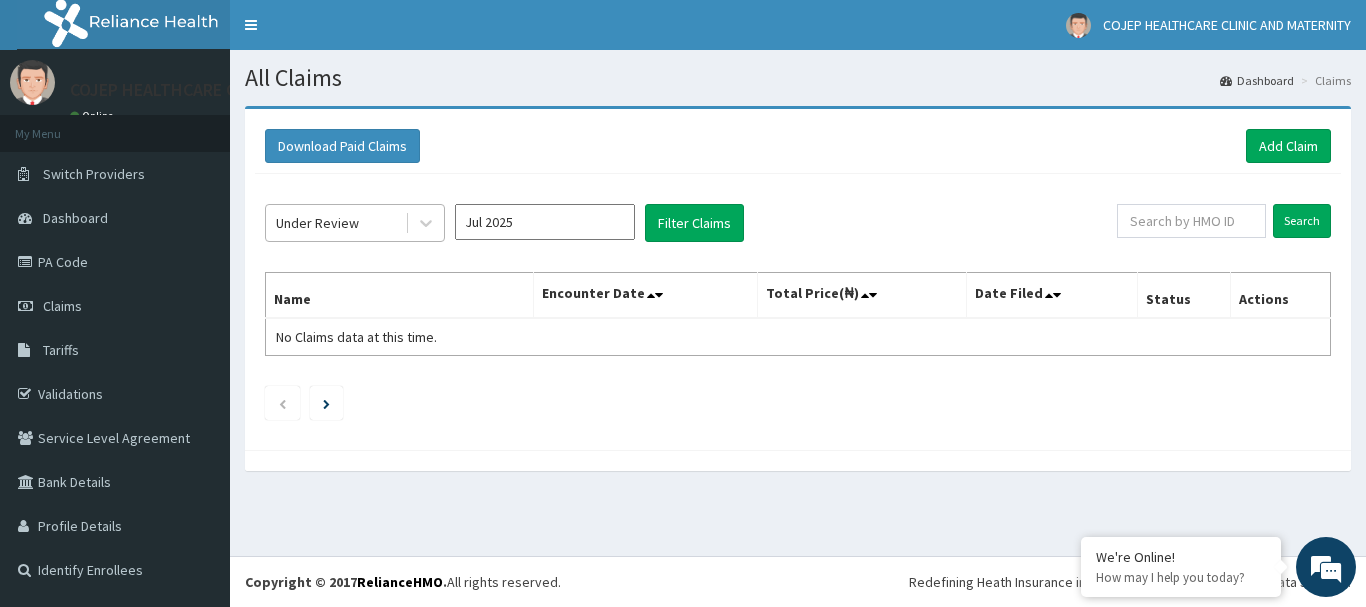 click on "Under Review" at bounding box center [335, 223] 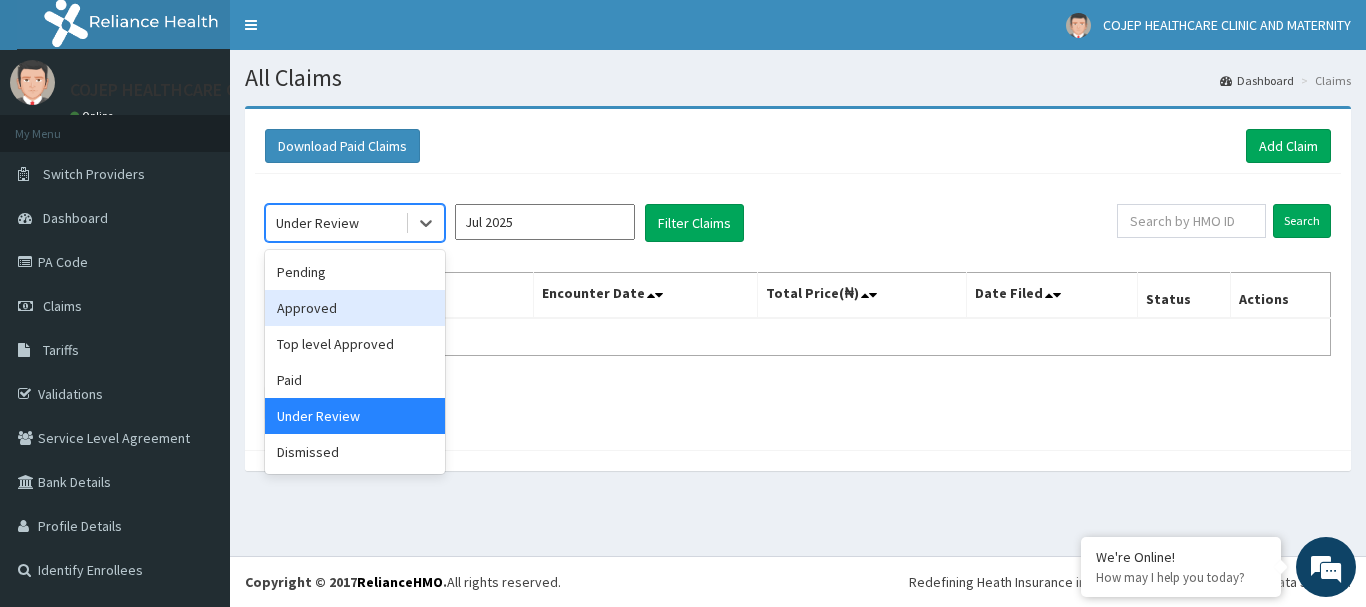 click on "Approved" at bounding box center (355, 308) 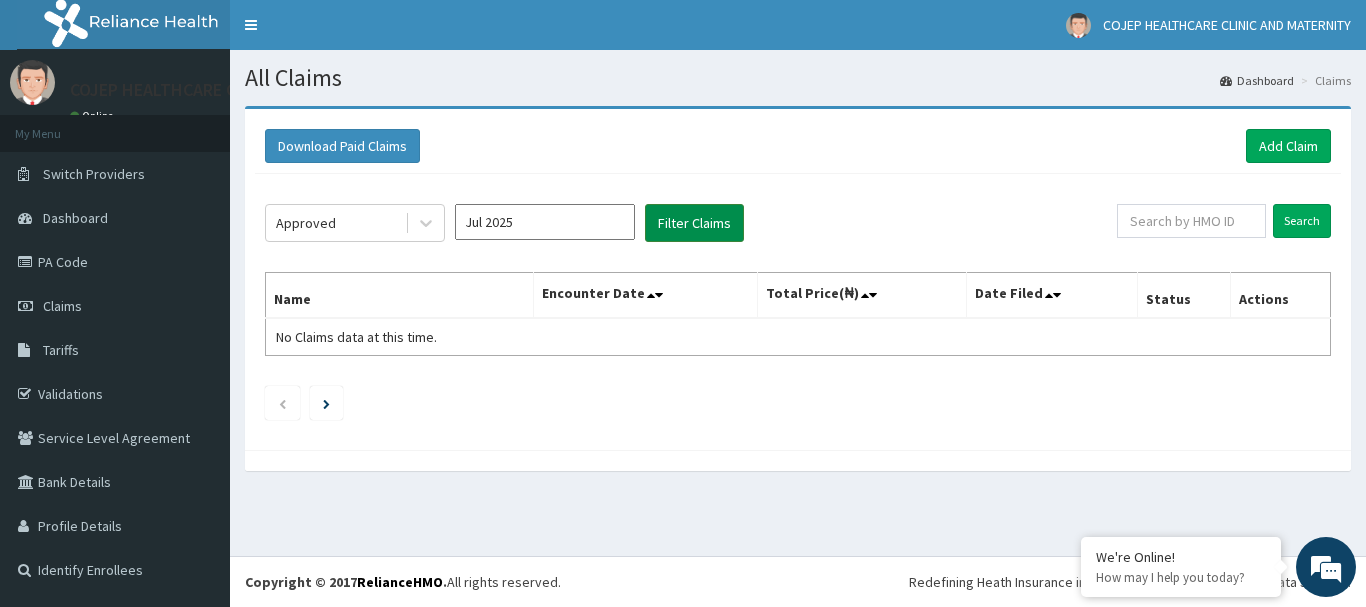 click on "Filter Claims" at bounding box center [694, 223] 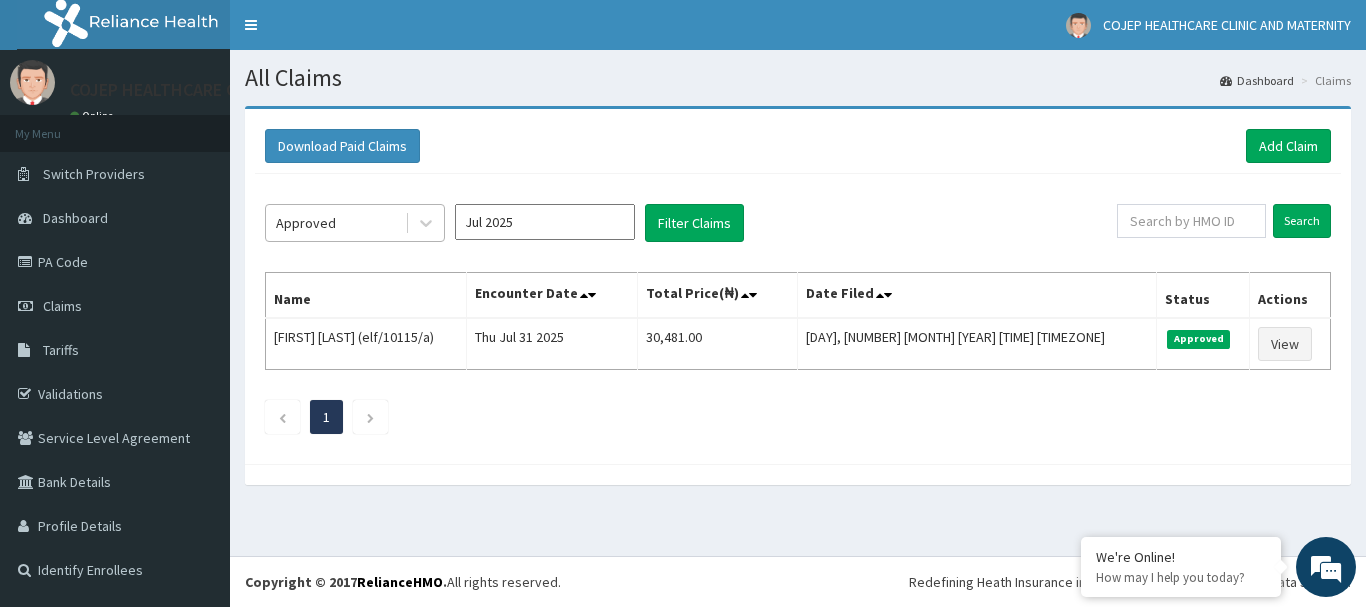 click on "Approved" at bounding box center [335, 223] 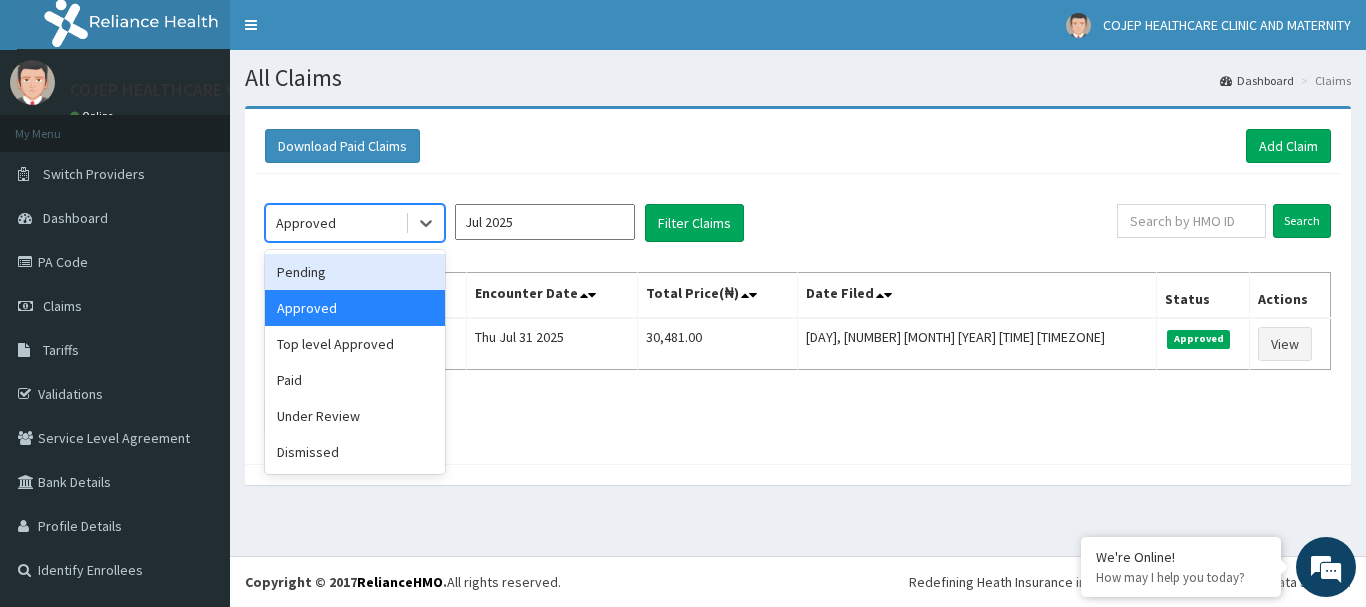 click on "Pending" at bounding box center (355, 272) 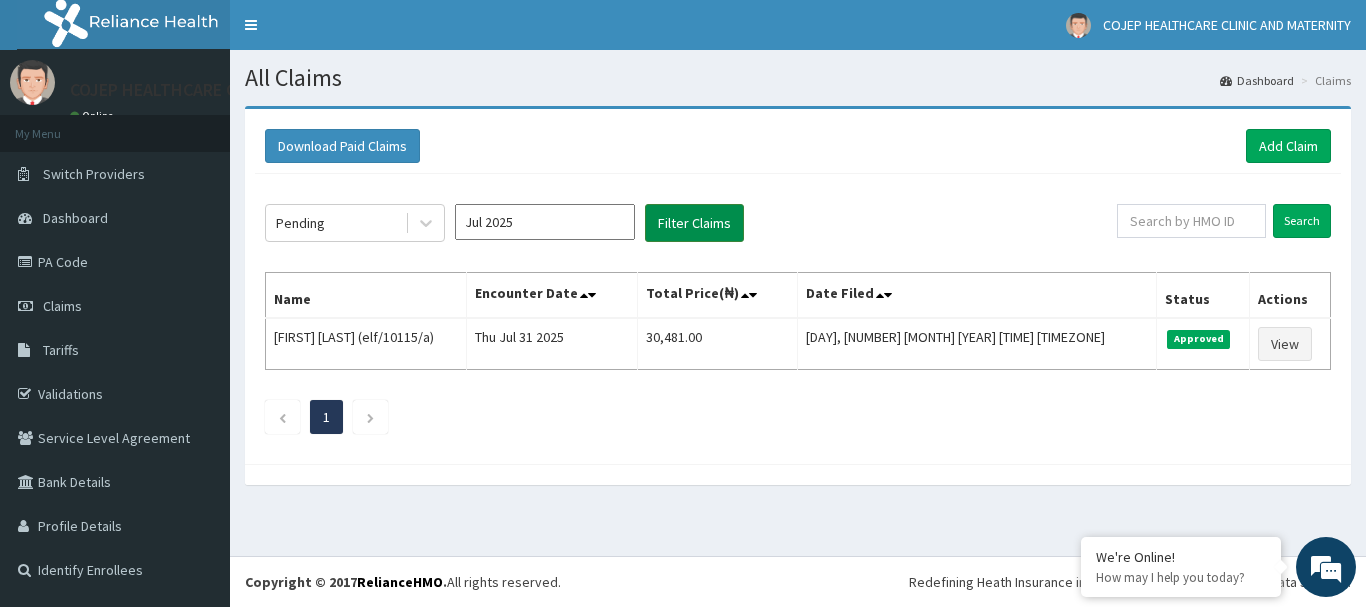 click on "Filter Claims" at bounding box center [694, 223] 